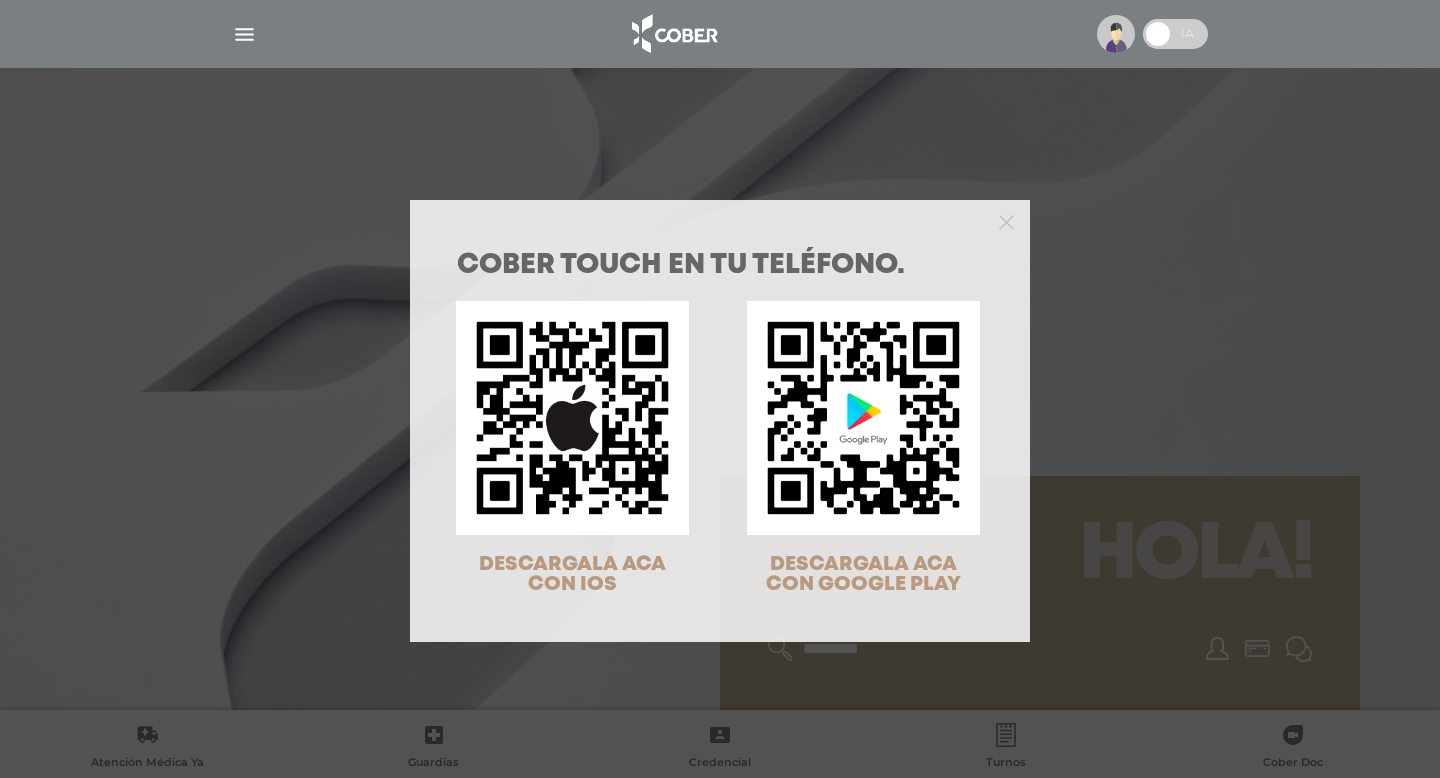 scroll, scrollTop: 0, scrollLeft: 0, axis: both 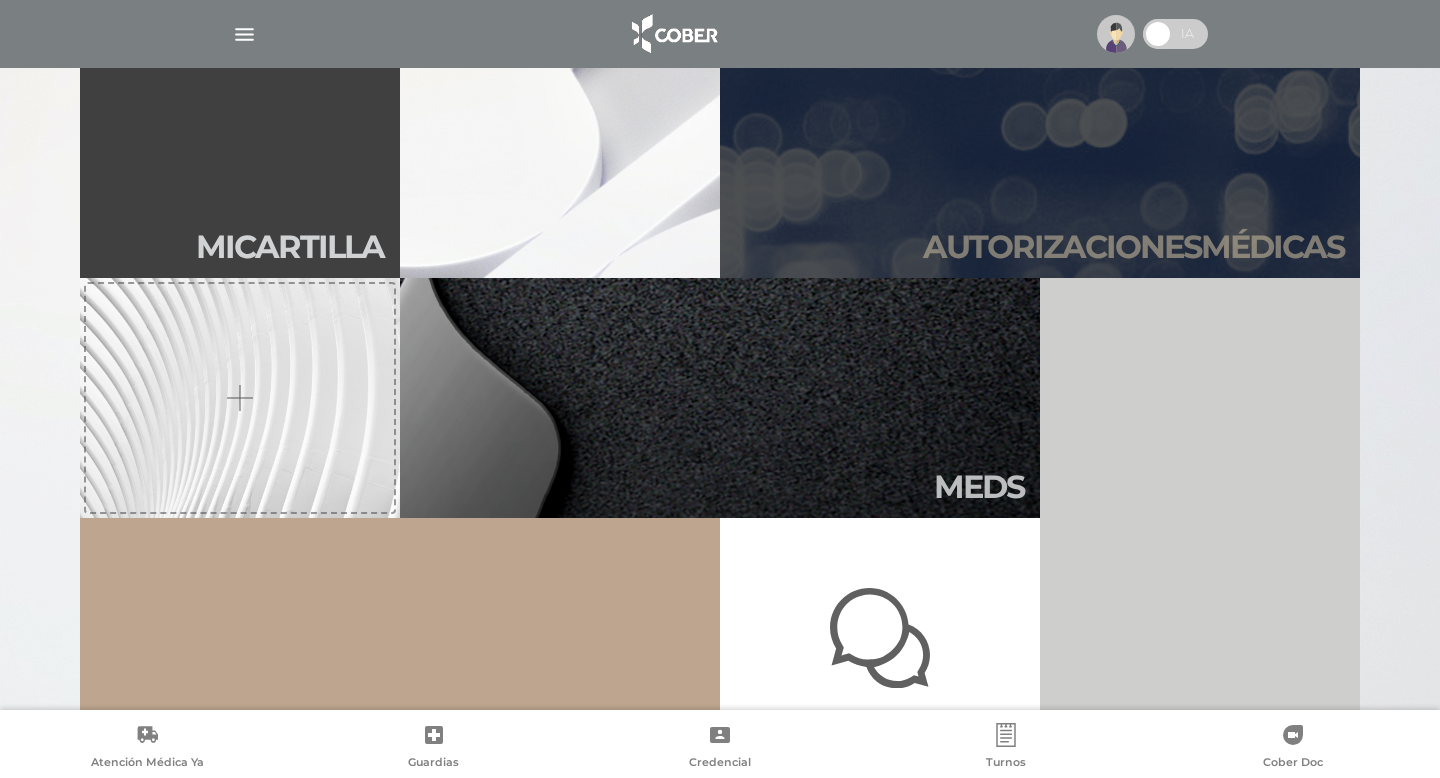click on "Autori zaciones  médicas" at bounding box center [1040, 158] 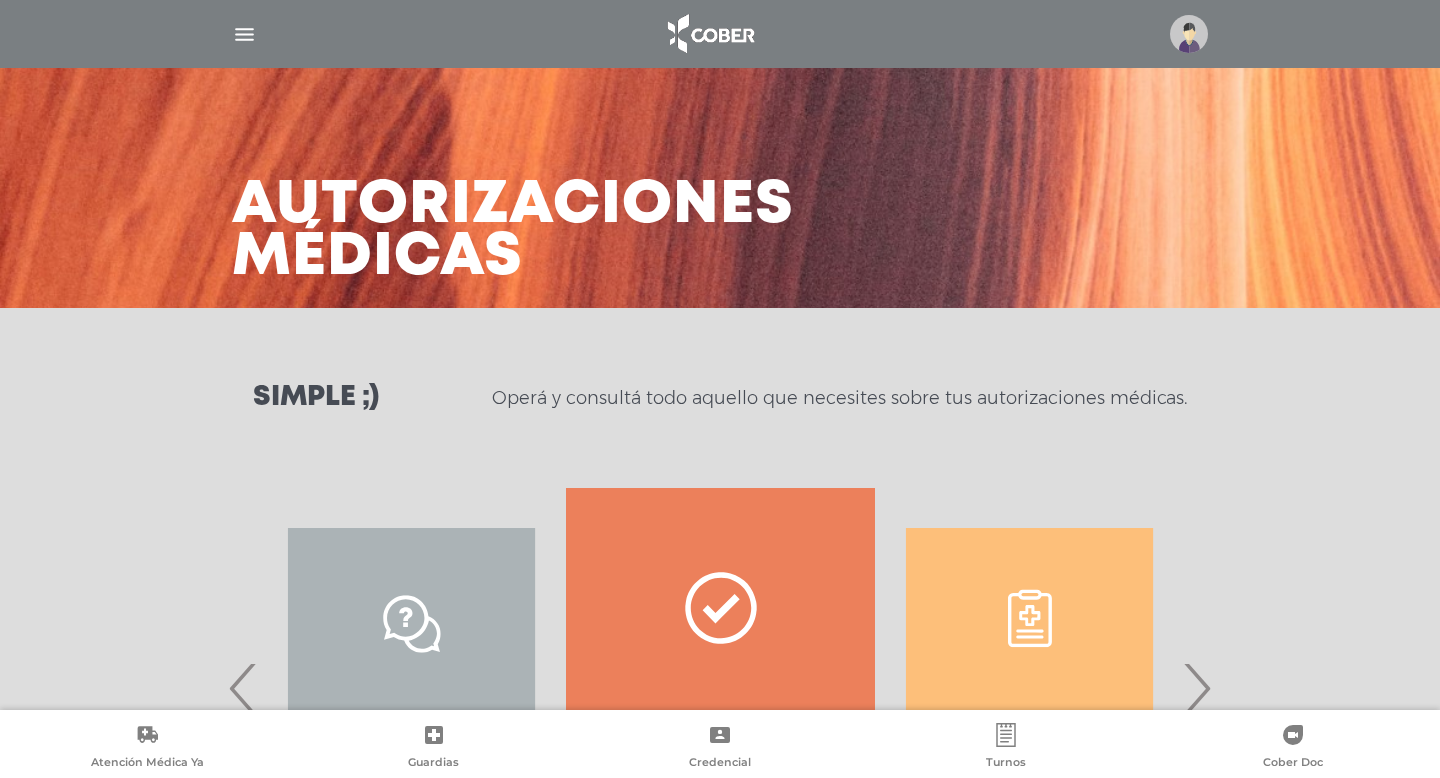 scroll, scrollTop: 226, scrollLeft: 0, axis: vertical 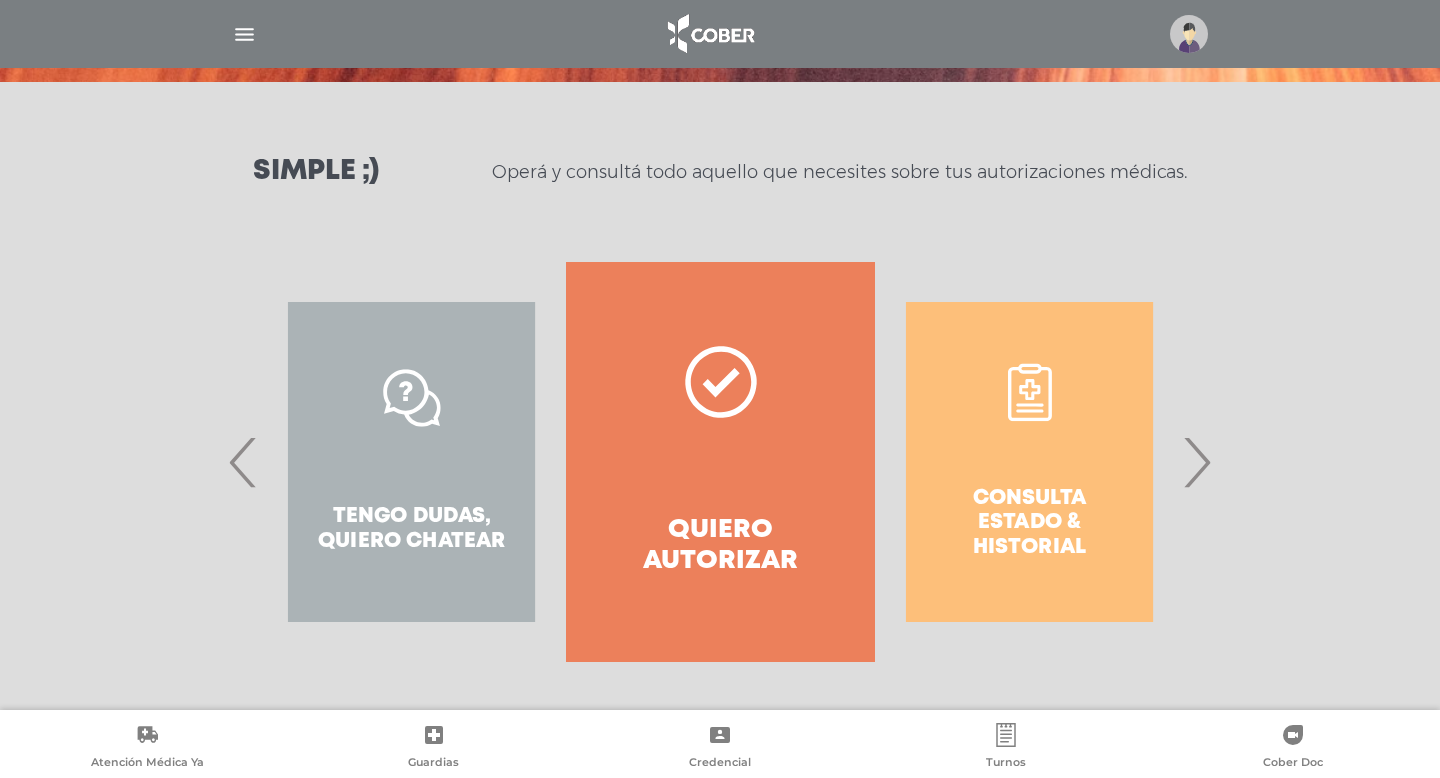 click on "Quiero autorizar" at bounding box center [720, 462] 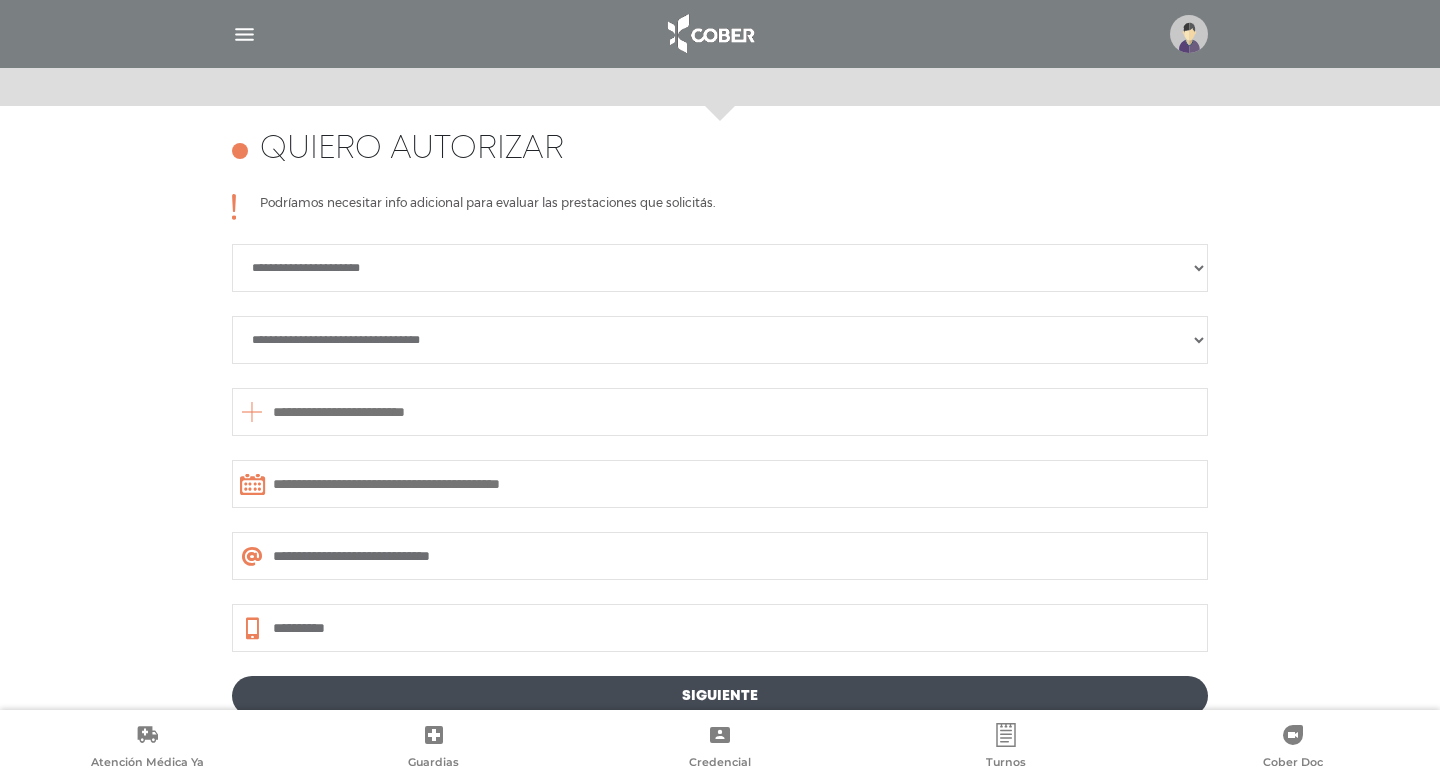 scroll, scrollTop: 888, scrollLeft: 0, axis: vertical 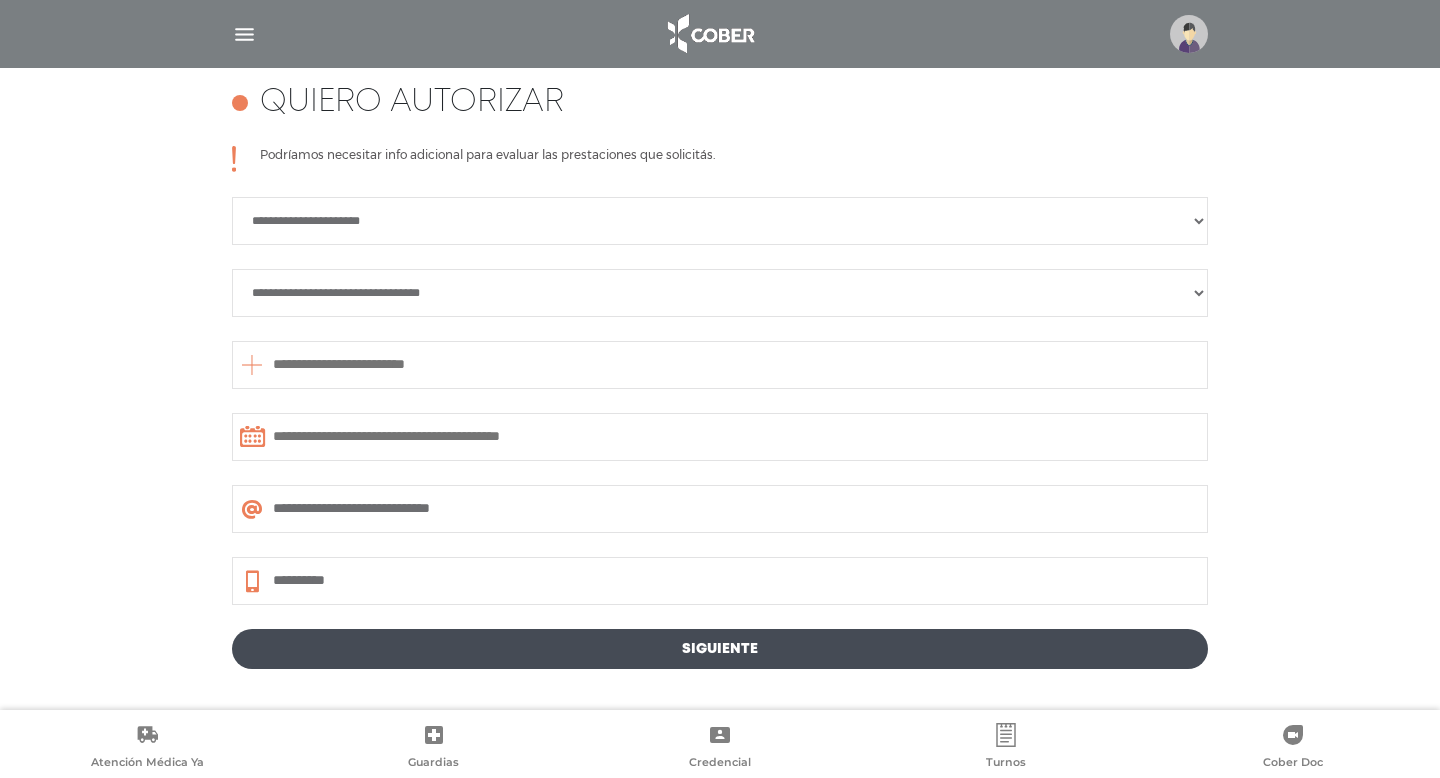 click on "**********" at bounding box center (720, 221) 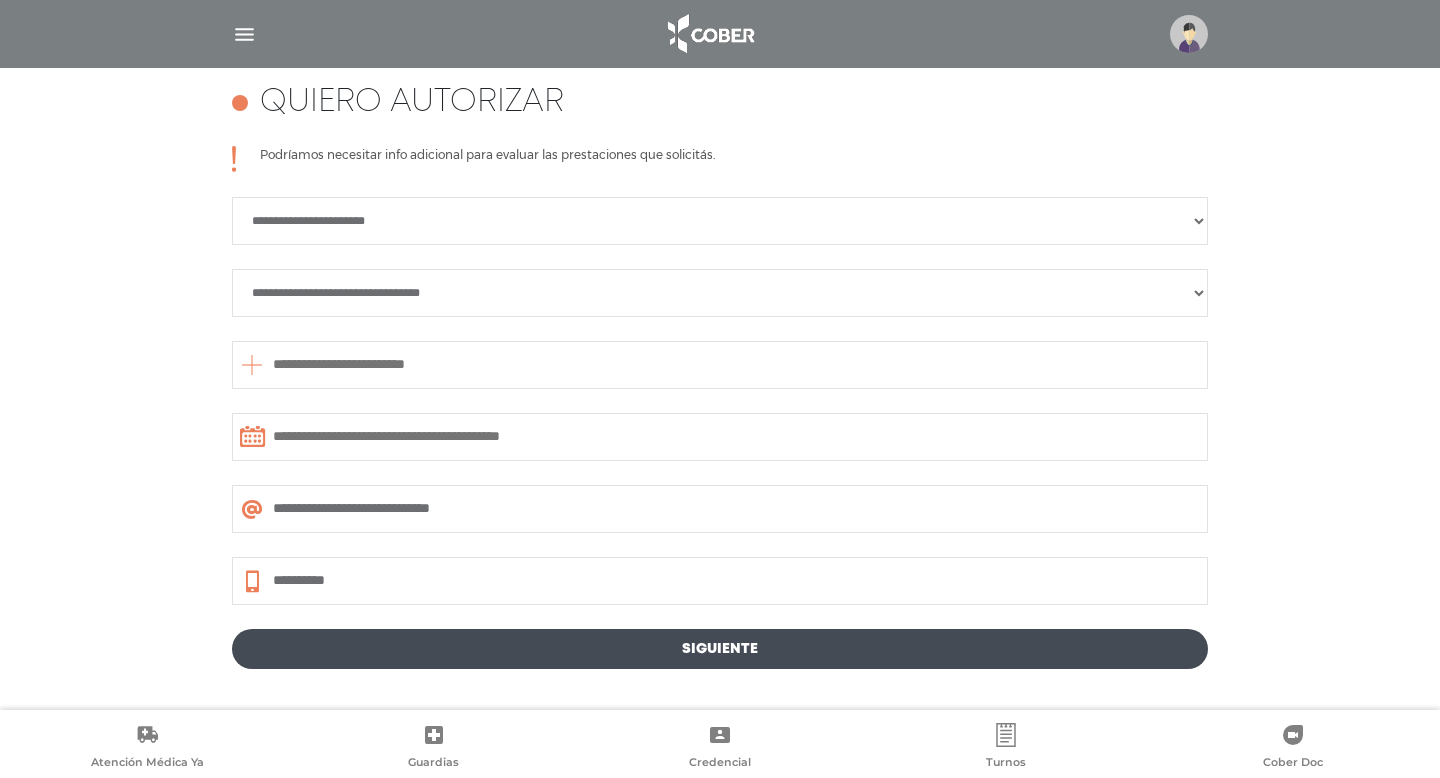 click on "**********" at bounding box center (720, 293) 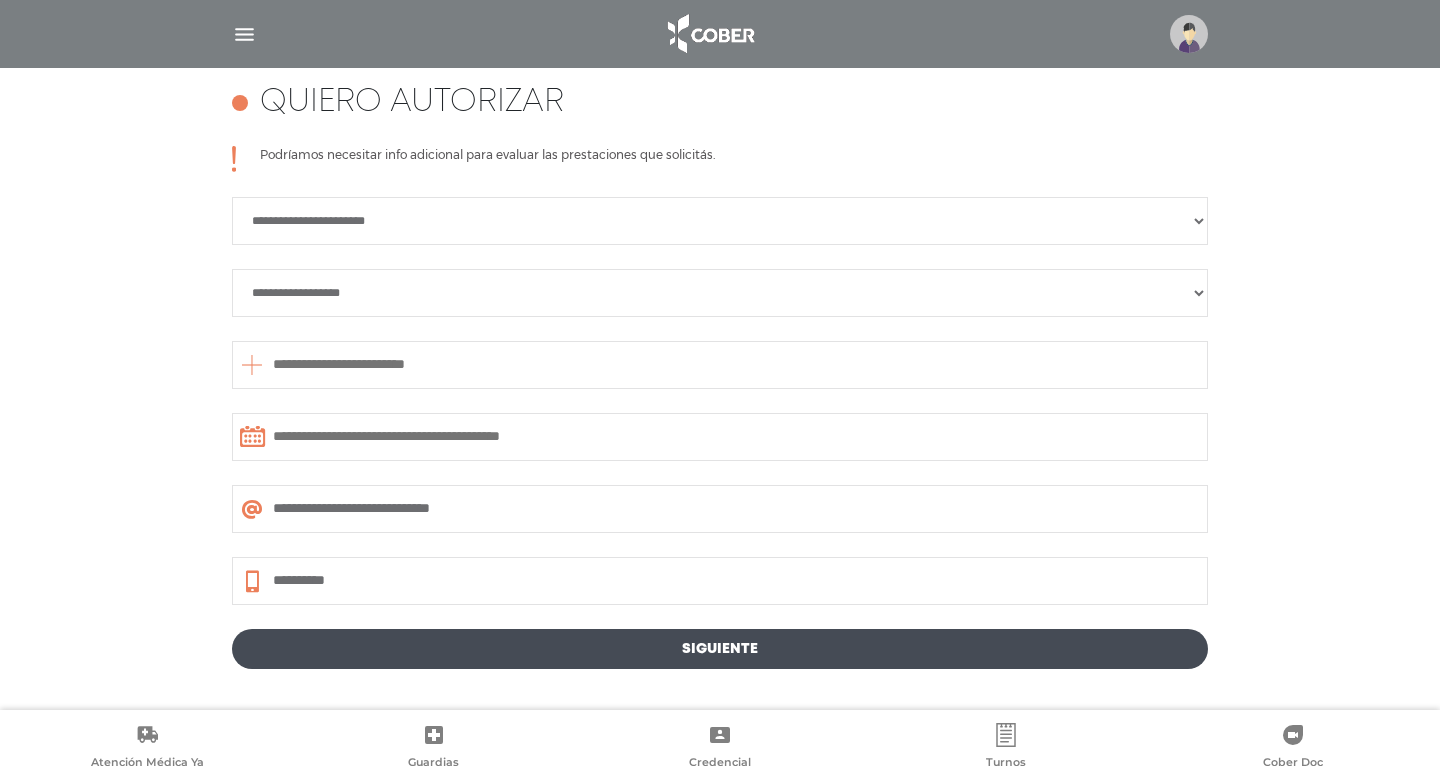 click at bounding box center [720, 365] 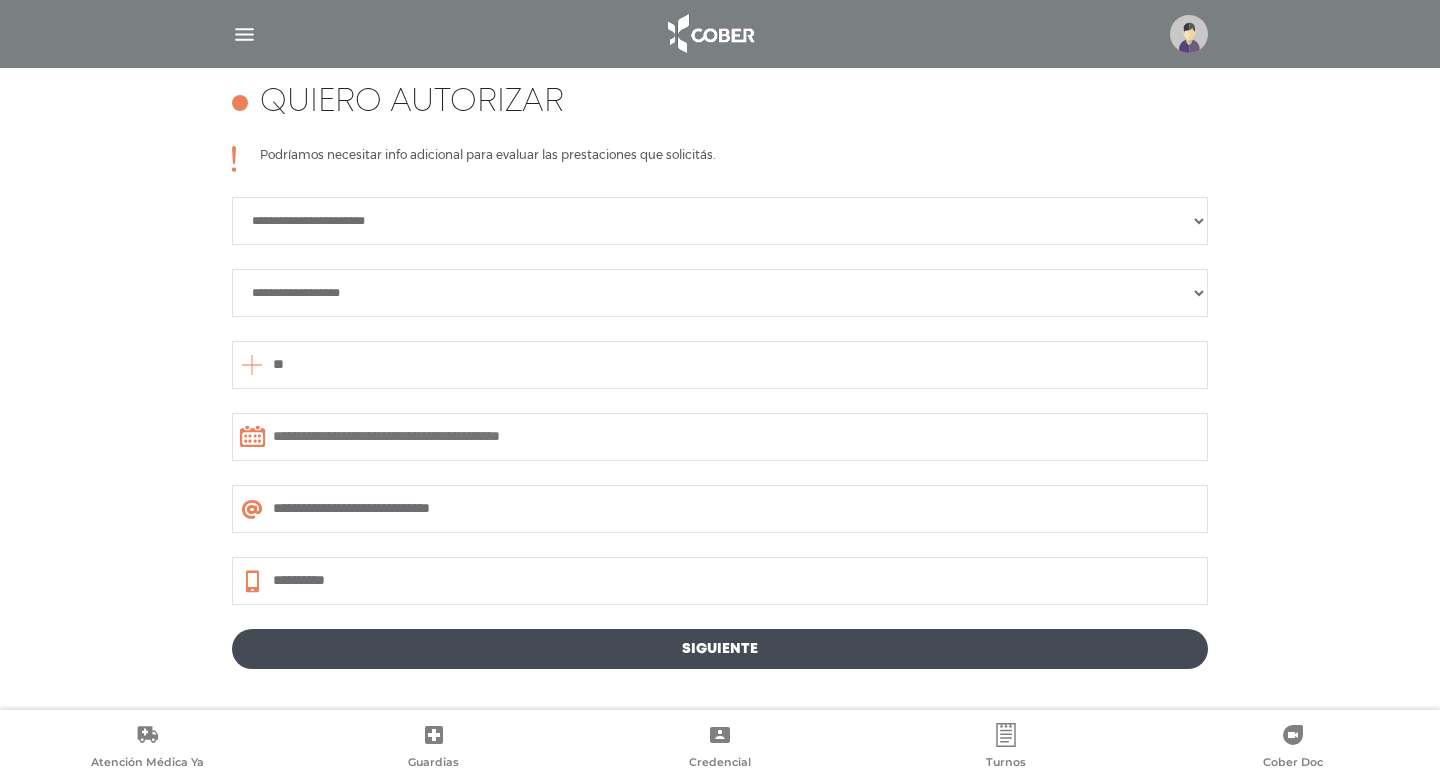 type on "*" 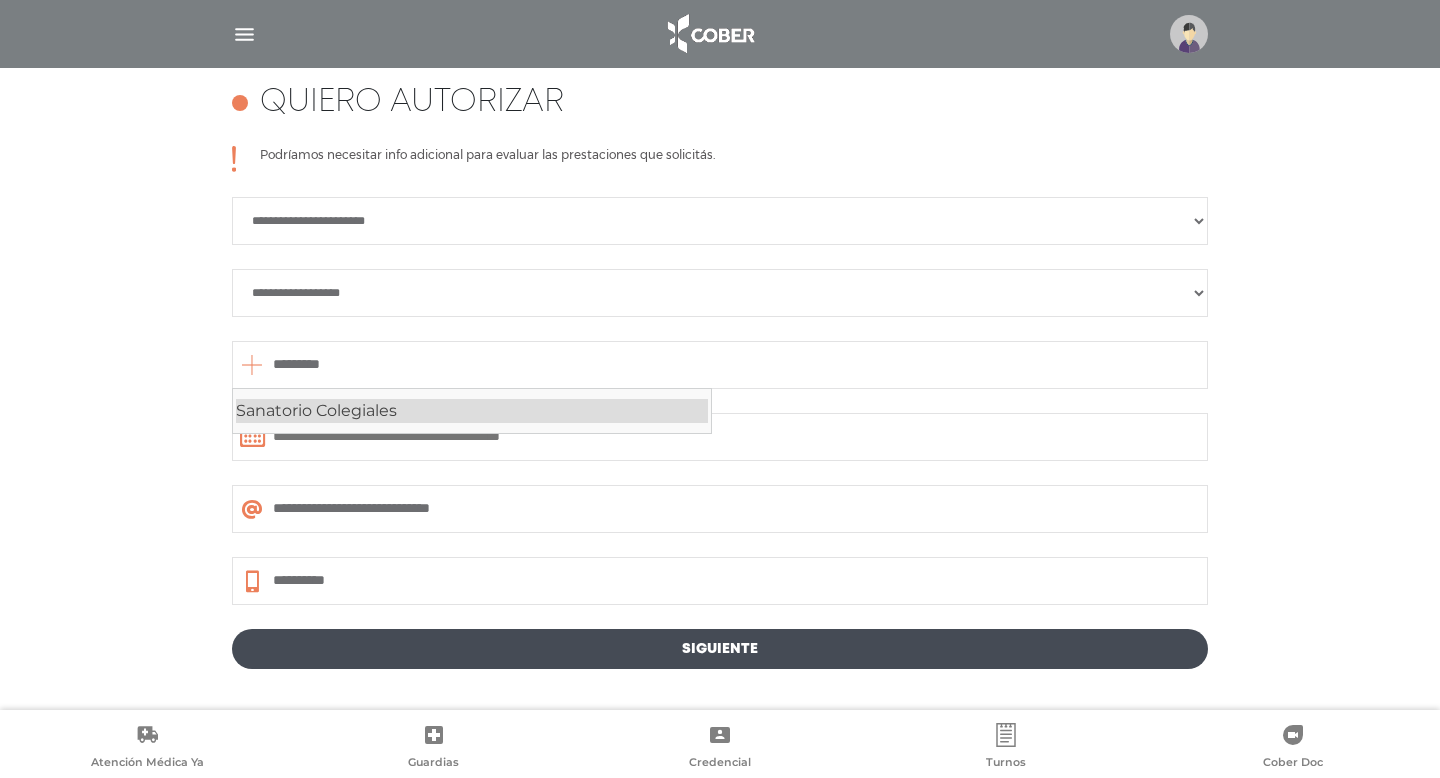 click on "Sanatorio Colegiales" at bounding box center (472, 411) 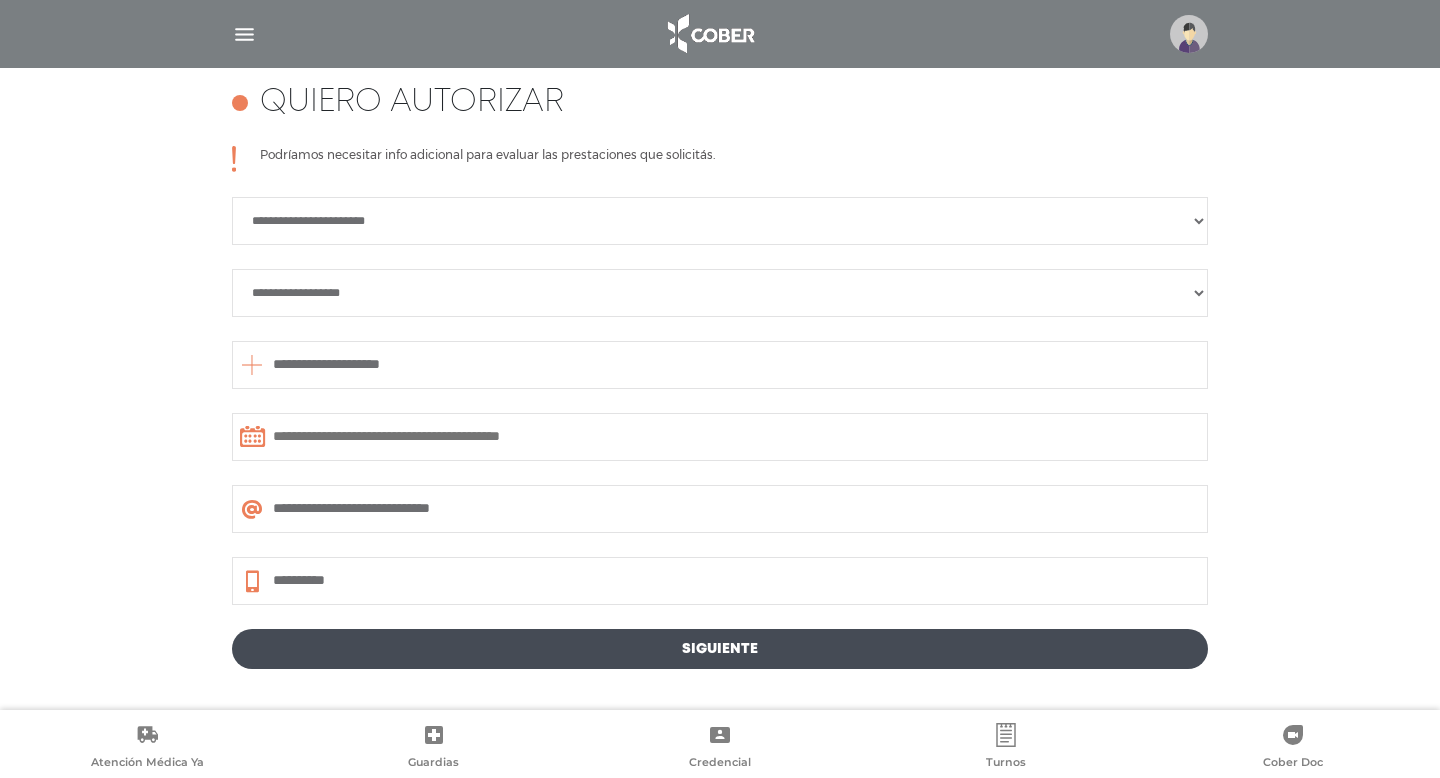 type on "**********" 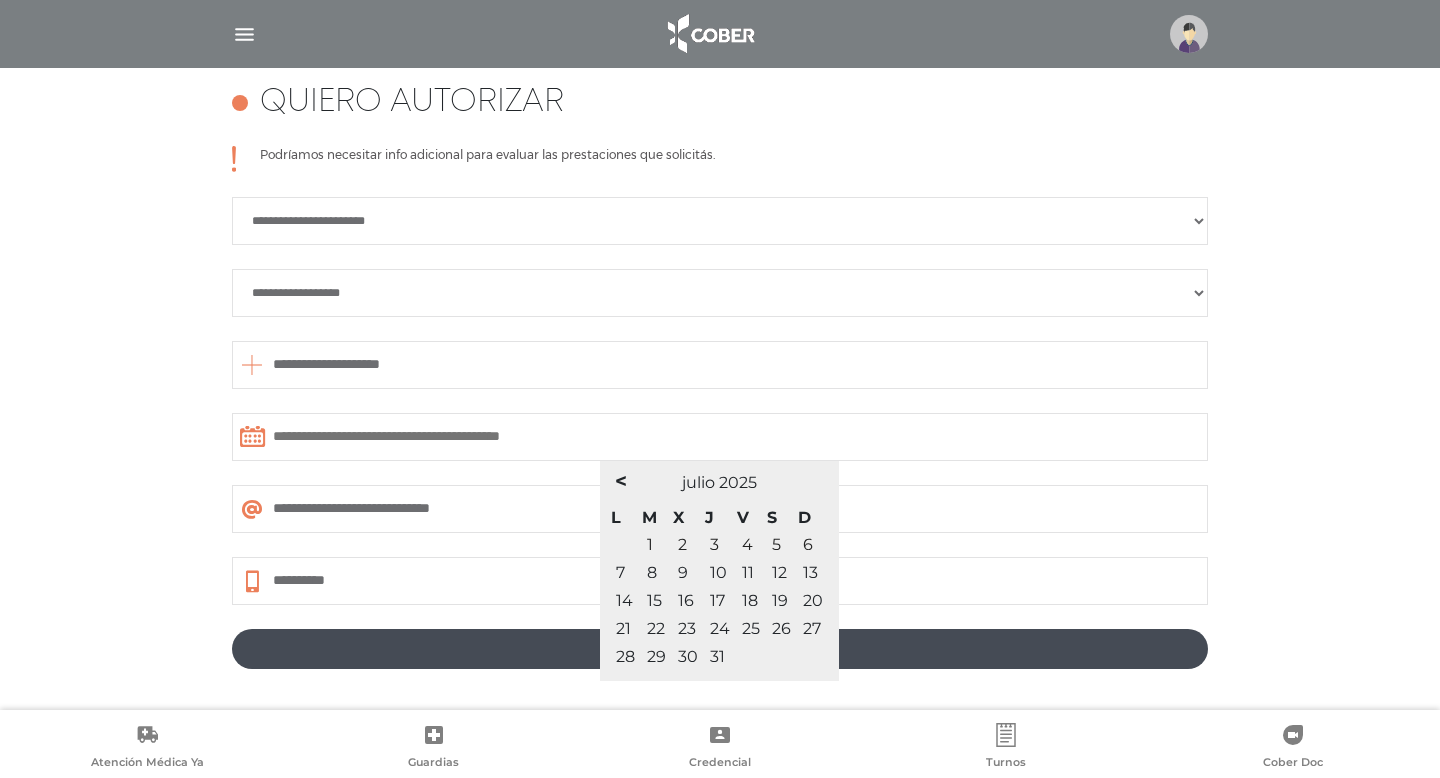 click on "7" at bounding box center (620, 572) 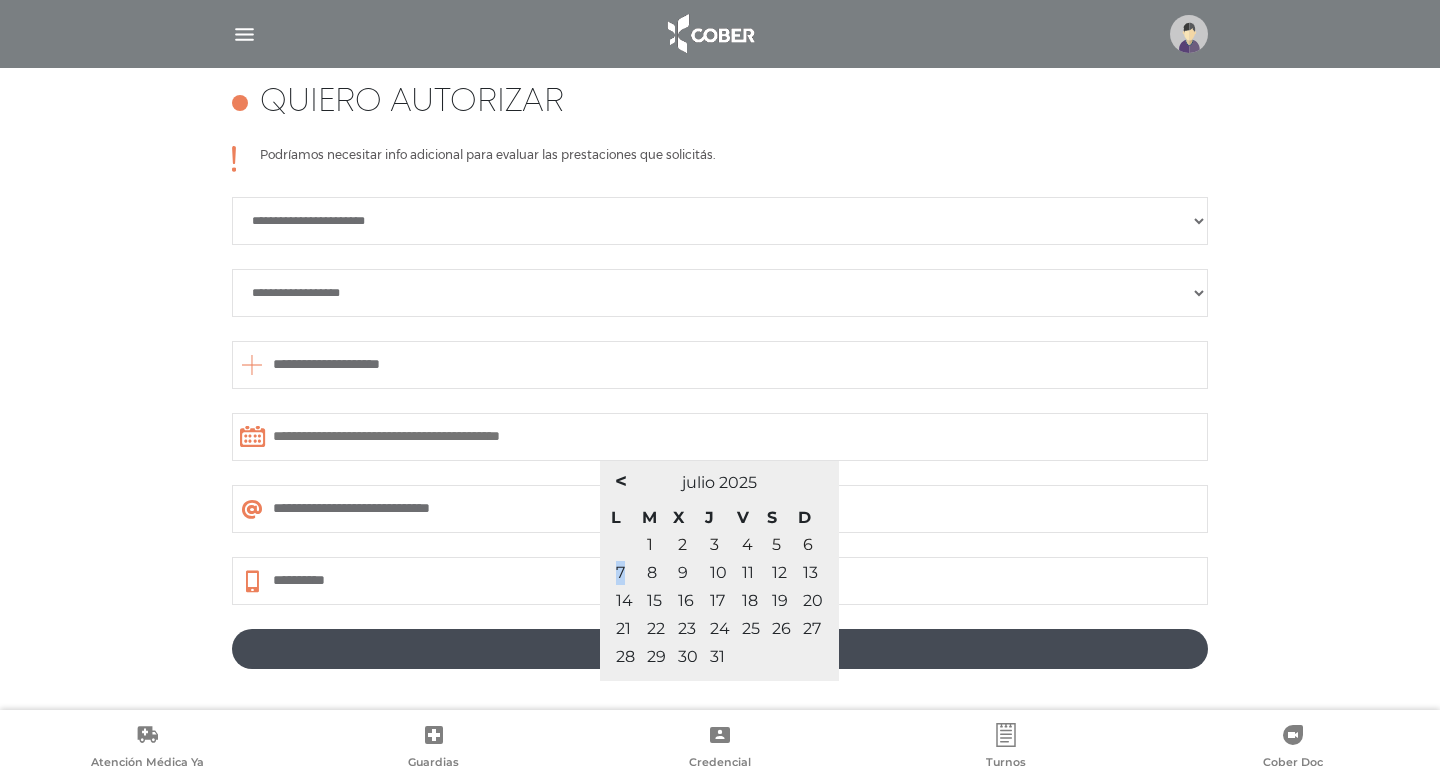 click on "7" at bounding box center [620, 572] 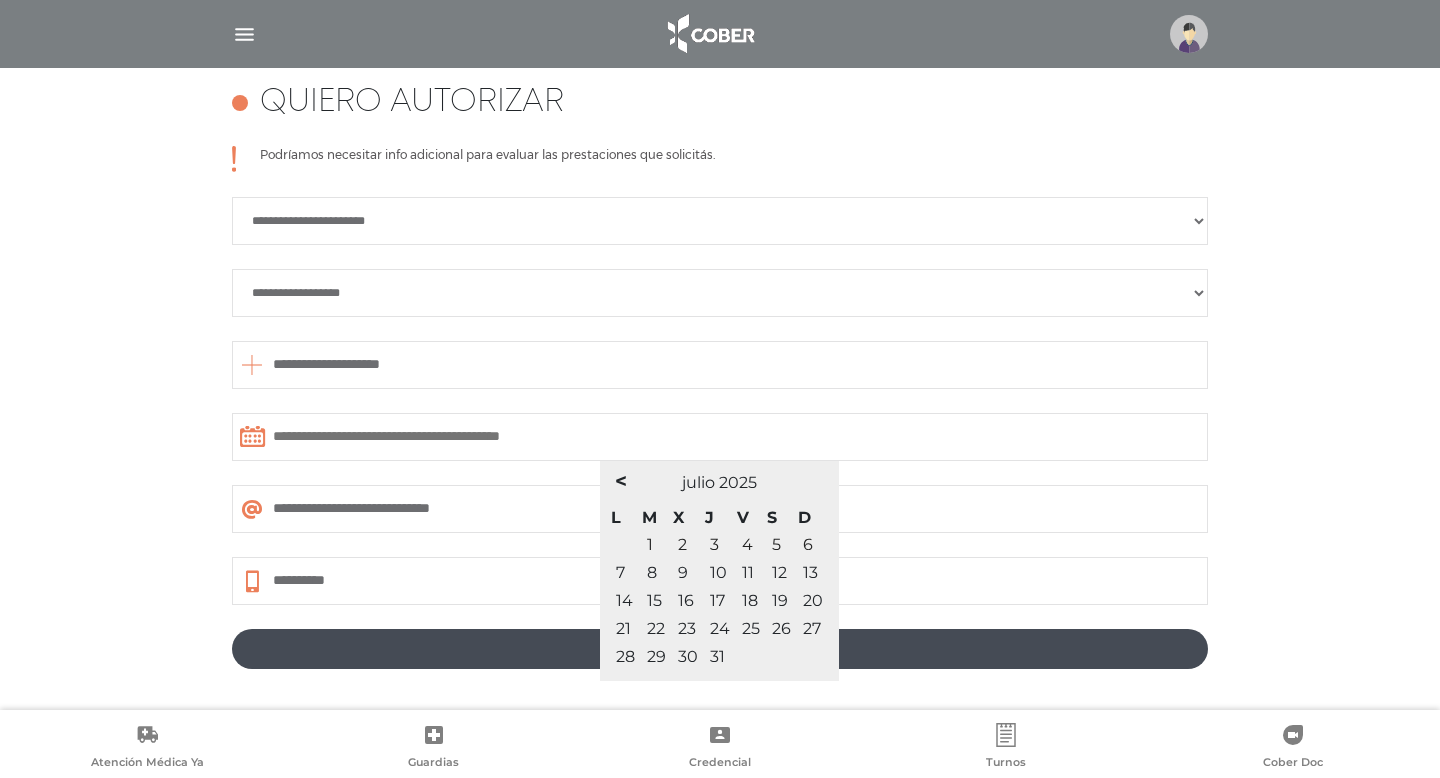 click on "7" at bounding box center [620, 572] 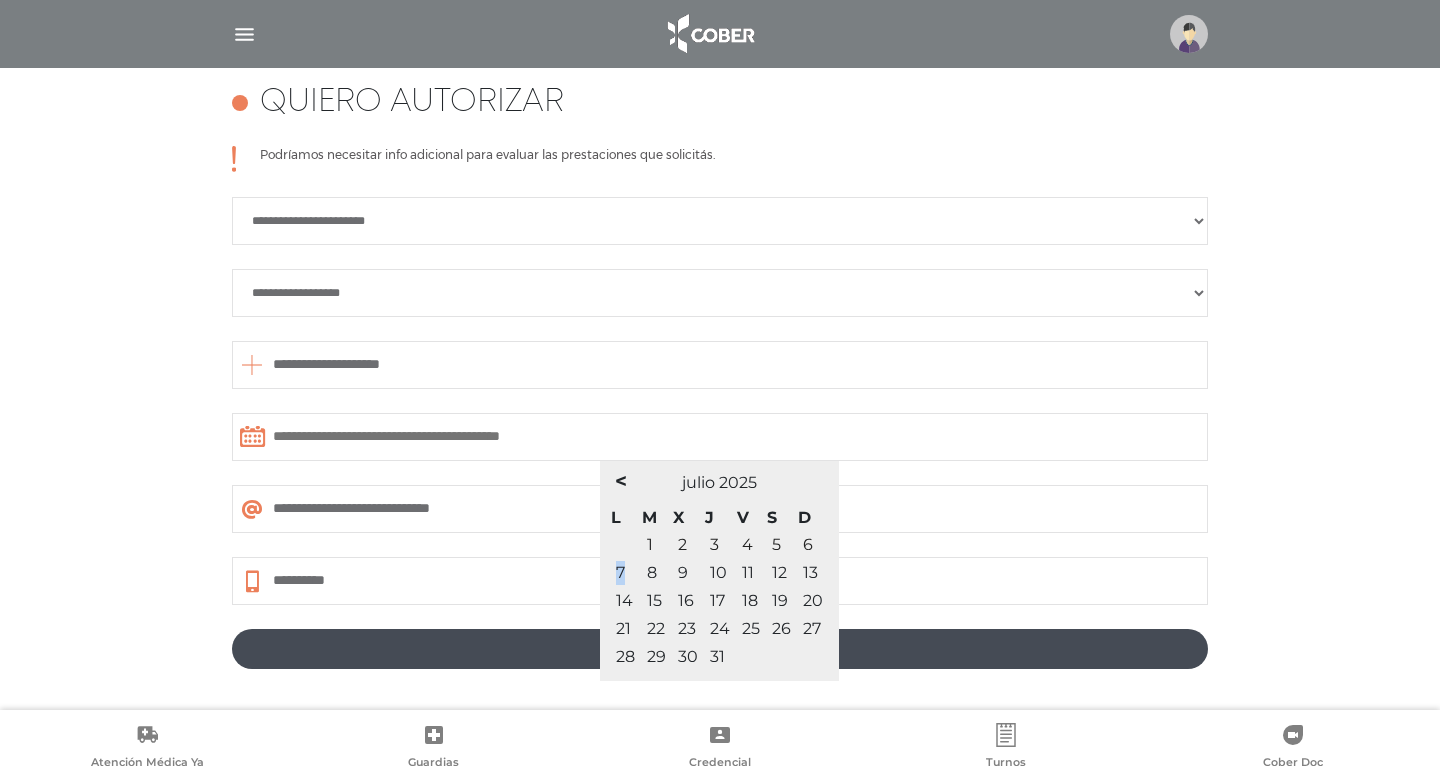 click on "7" at bounding box center [620, 572] 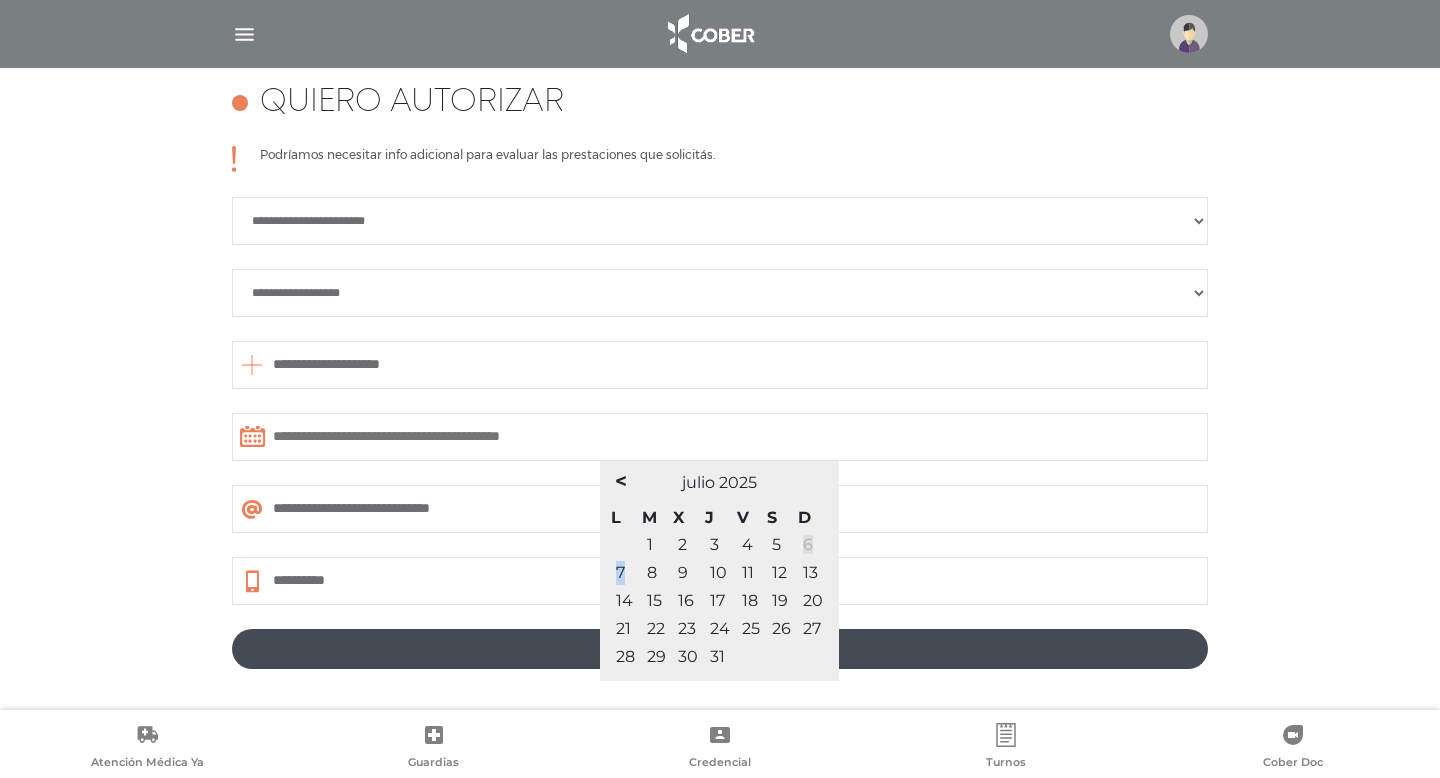 click on "6" at bounding box center [808, 544] 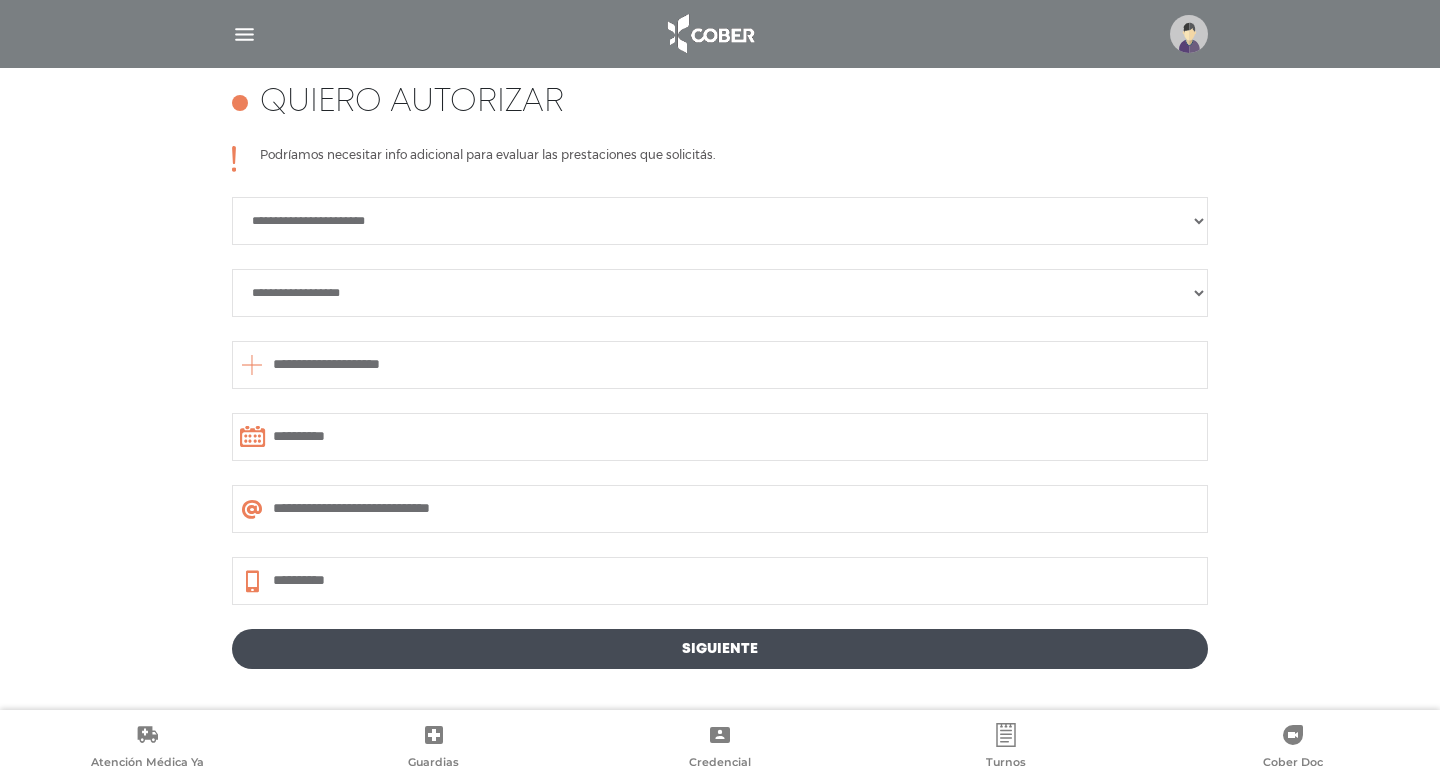 click on "**********" at bounding box center (720, 365) 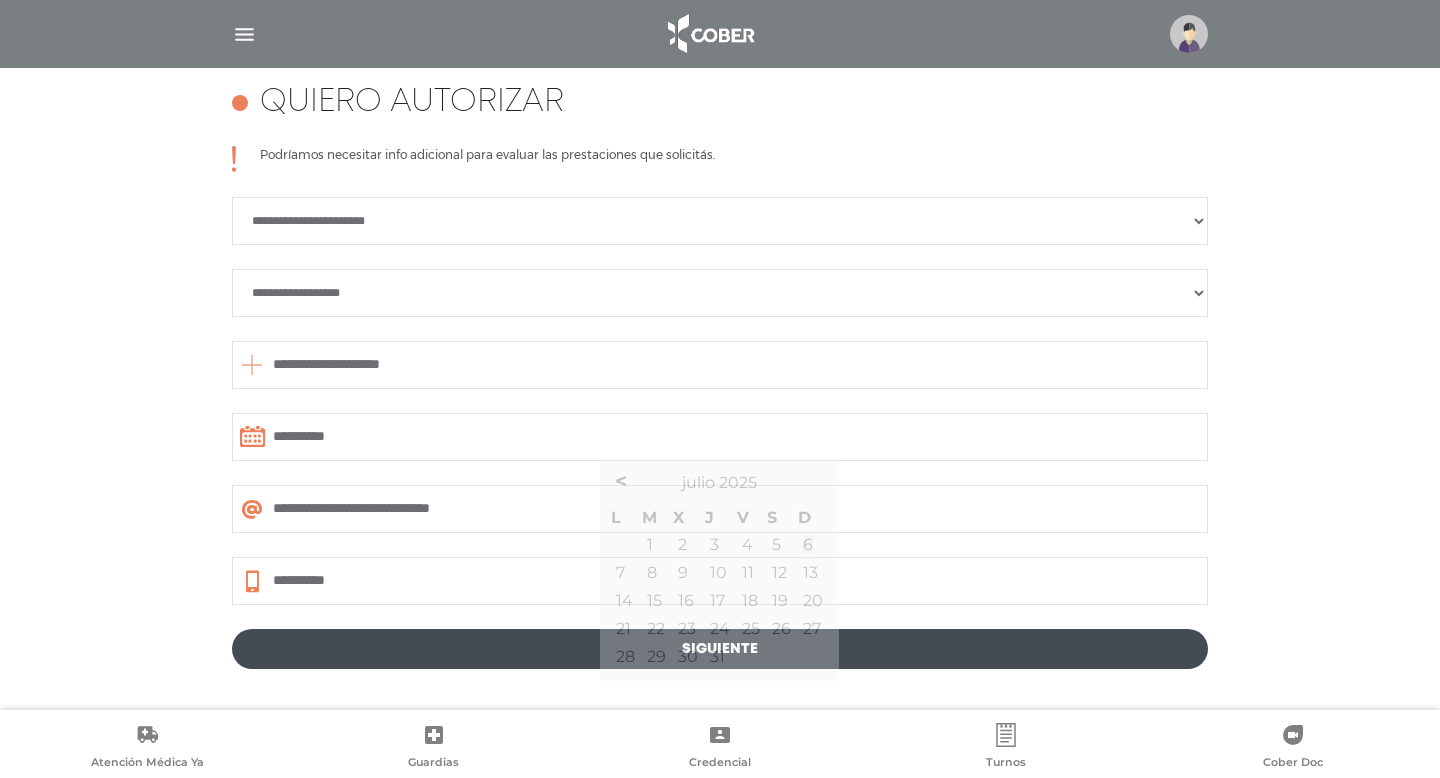 click on "**********" at bounding box center [720, 437] 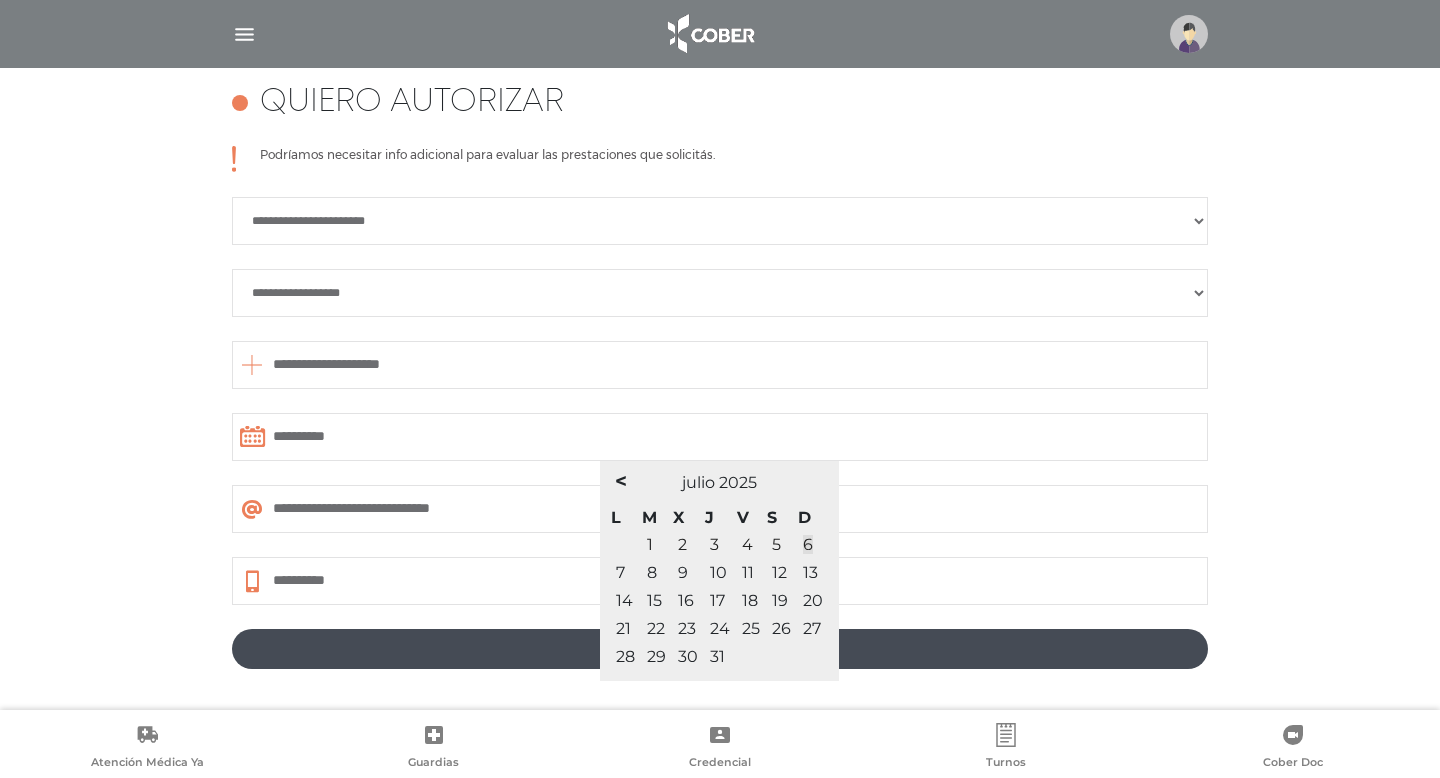 click on "7" at bounding box center [620, 572] 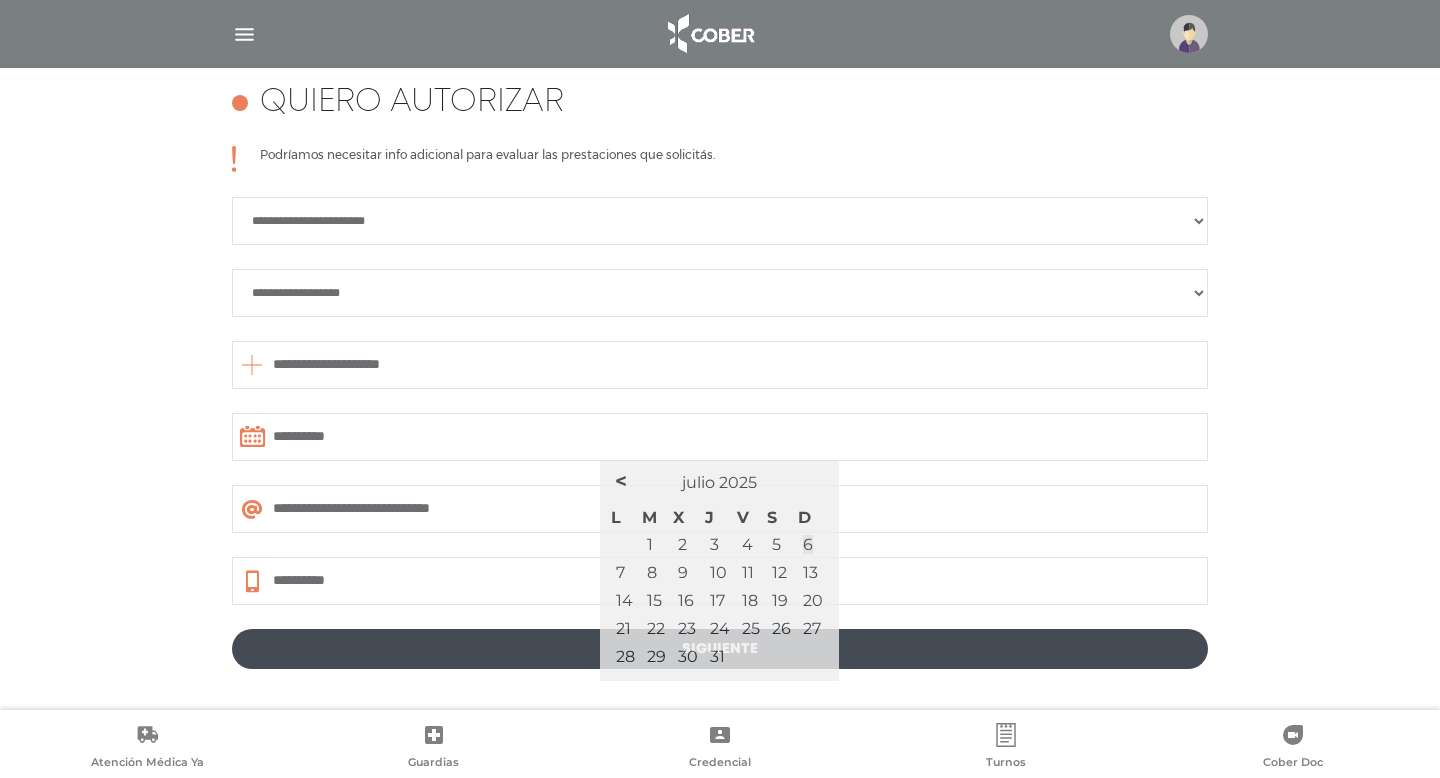 click on "**********" at bounding box center (720, 410) 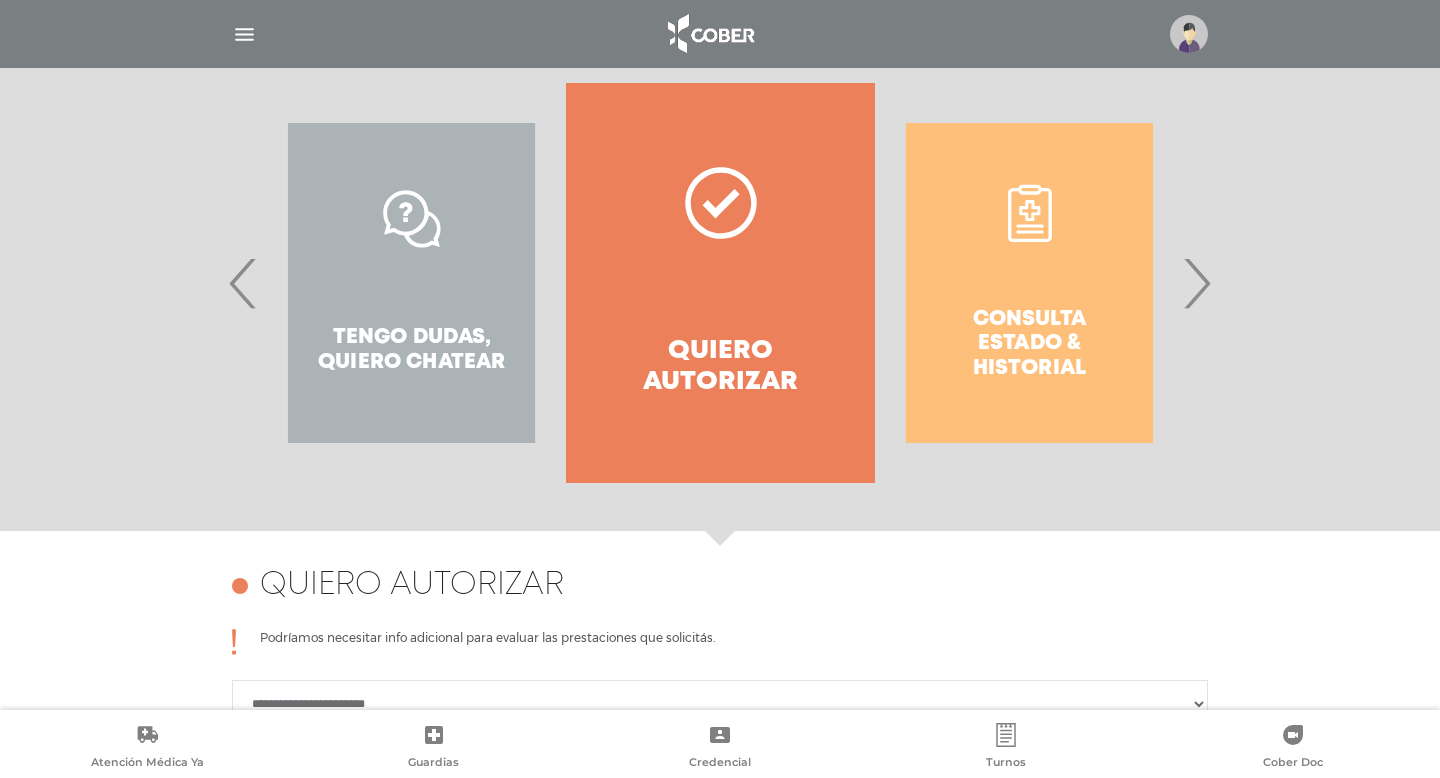 scroll, scrollTop: 362, scrollLeft: 0, axis: vertical 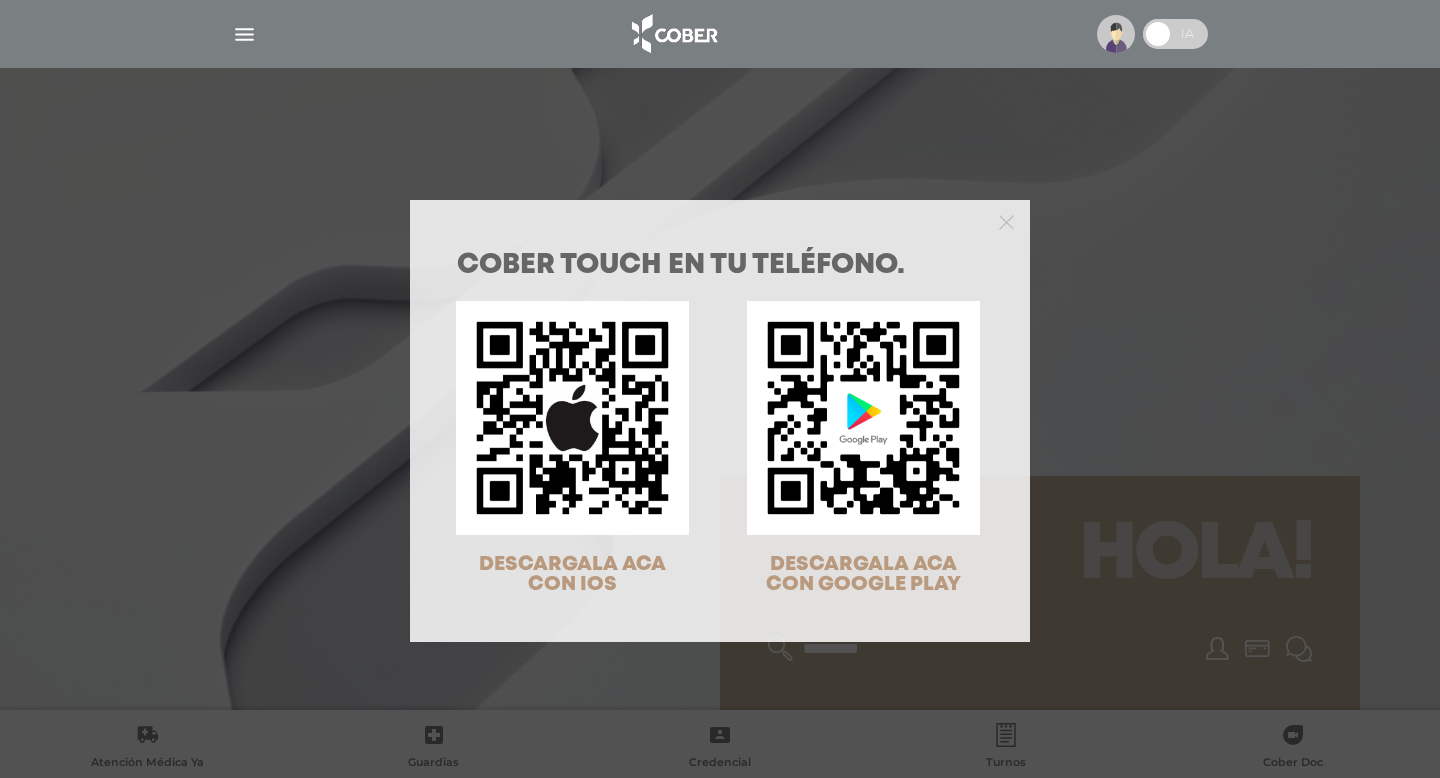 click at bounding box center (720, 220) 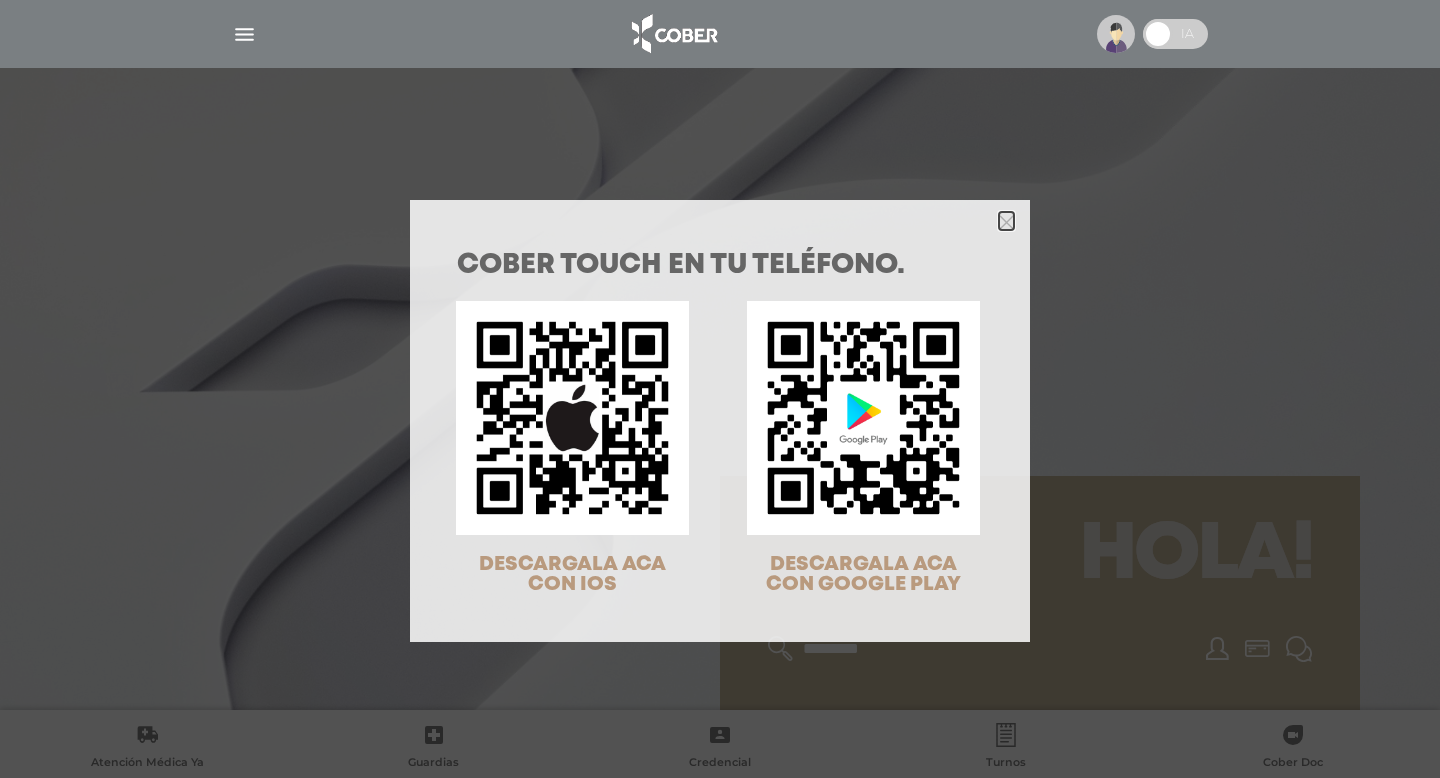 click 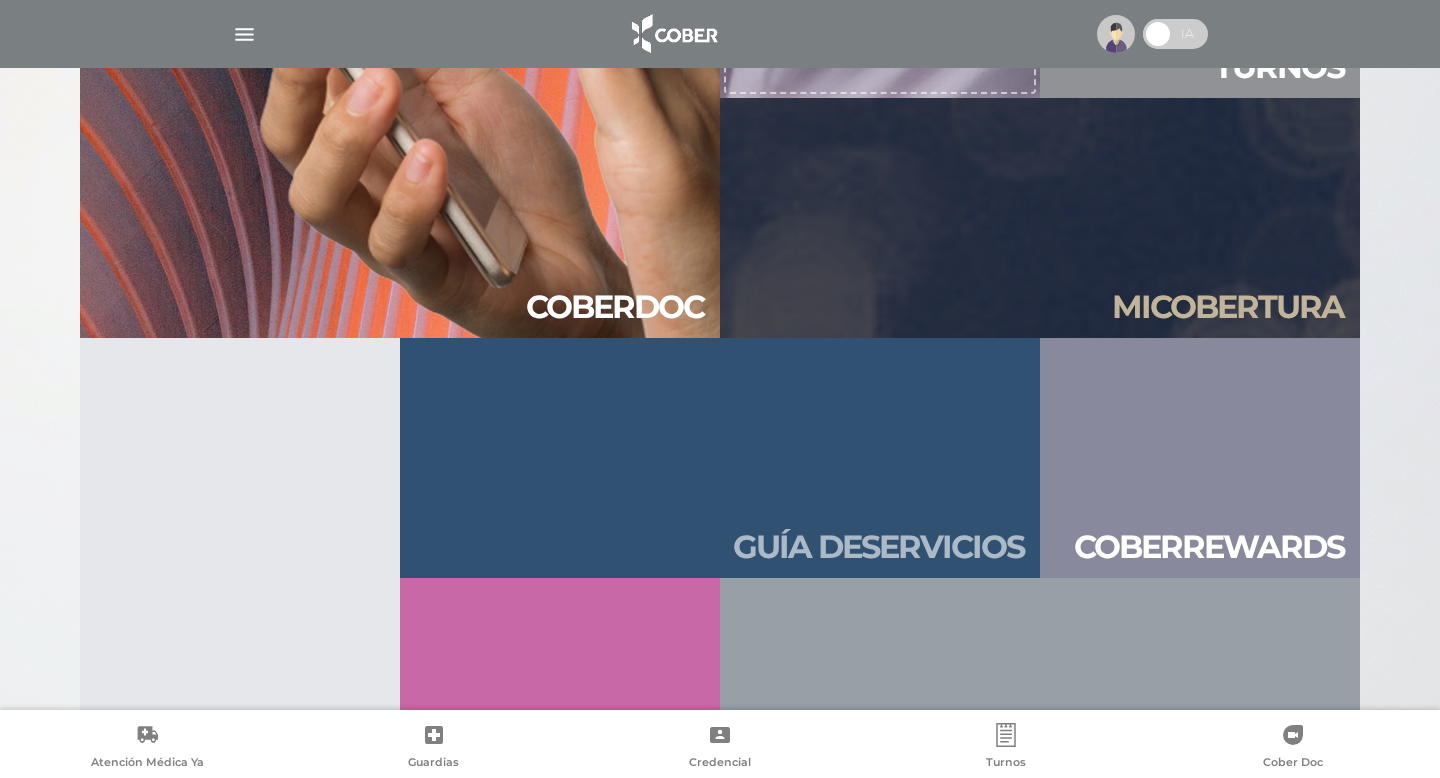 scroll, scrollTop: 1847, scrollLeft: 0, axis: vertical 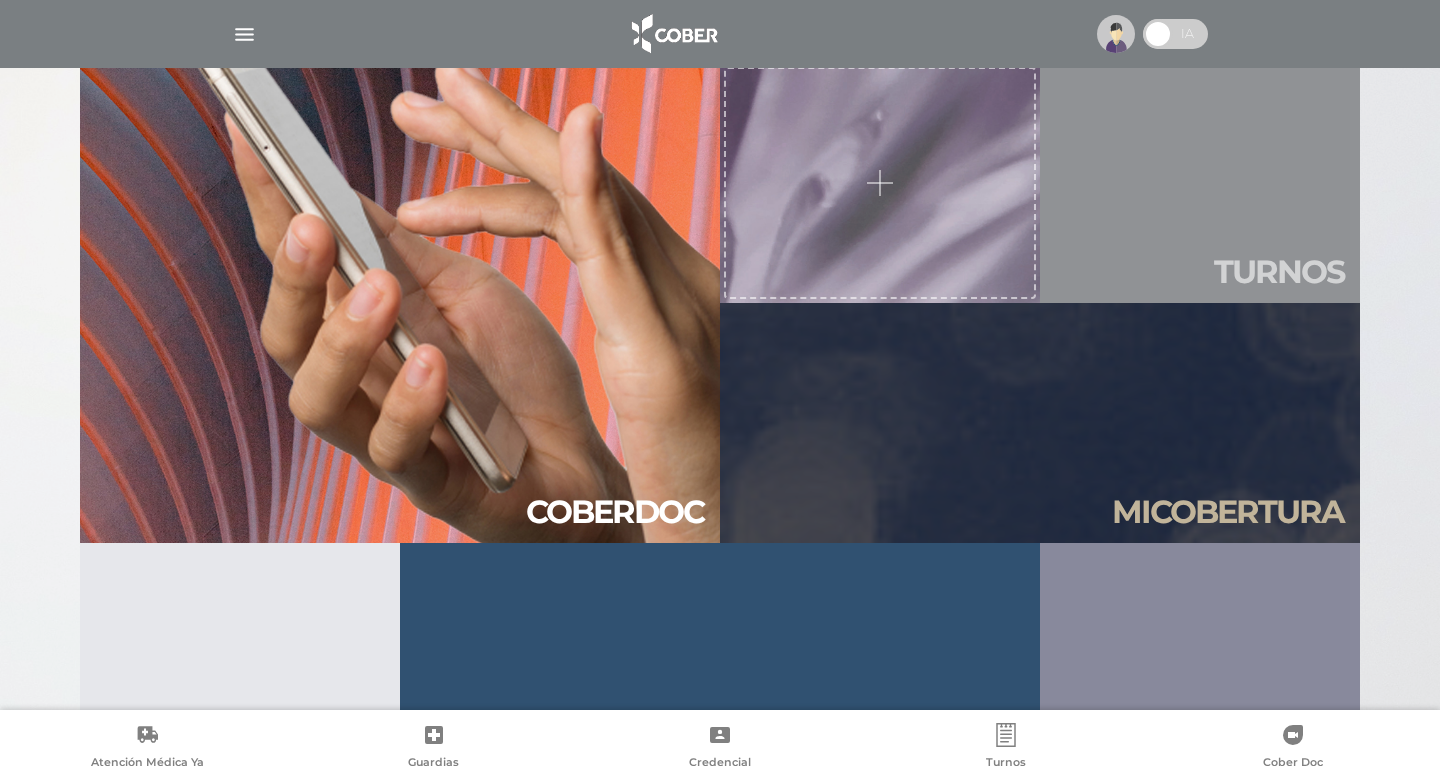 click on "Tur nos" at bounding box center [1279, 272] 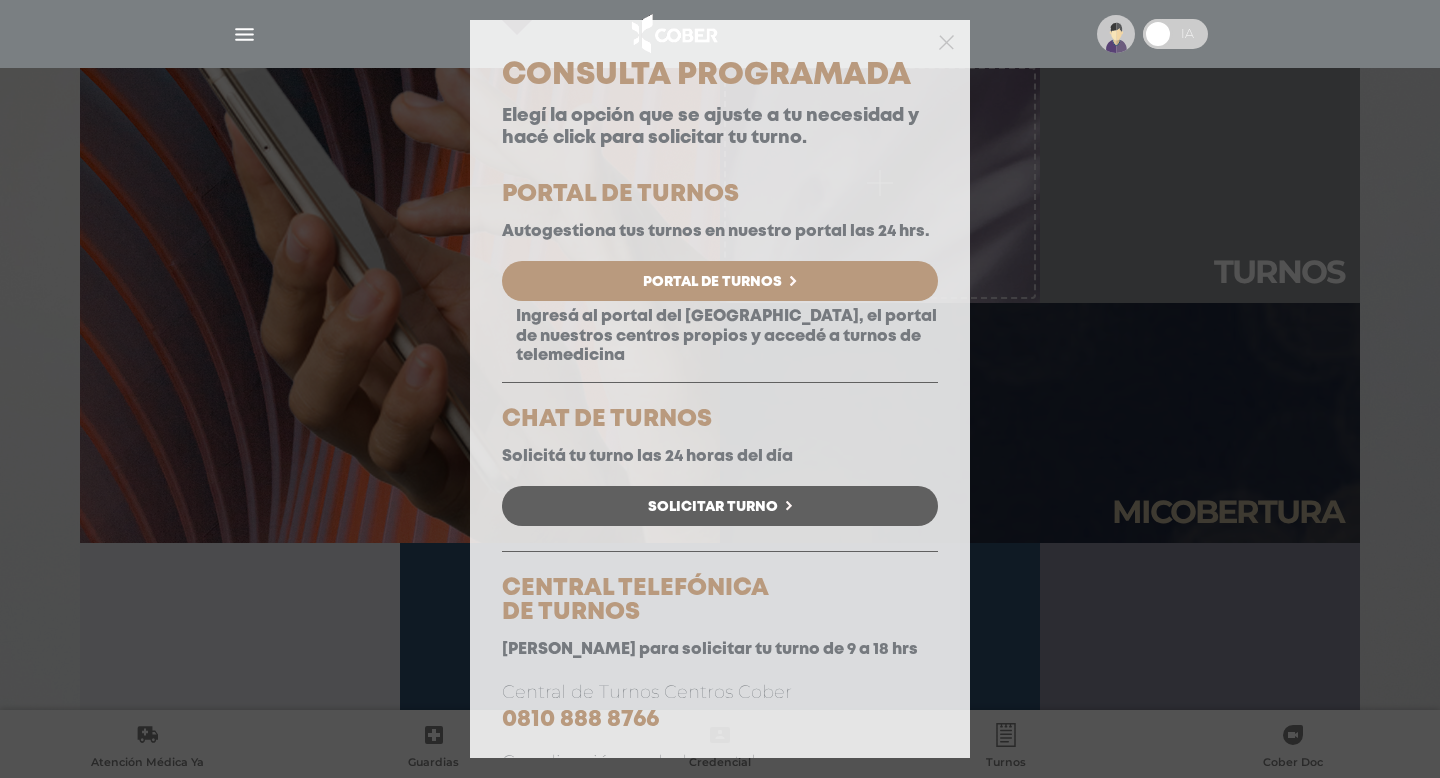click on "Consulta Programada
Elegí la opción que se ajuste a tu necesidad y hacé click para solicitar tu turno.
PORTAL DE TURNOS
Autogestiona tus turnos en nuestro portal las 24 hrs.
Portal de Turnos
Ingresá al portal del Sanatorio Colegiales, el portal de nuestros centros propios y accedé a turnos de telemedicina
CHAT DE TURNOS" at bounding box center (720, 389) 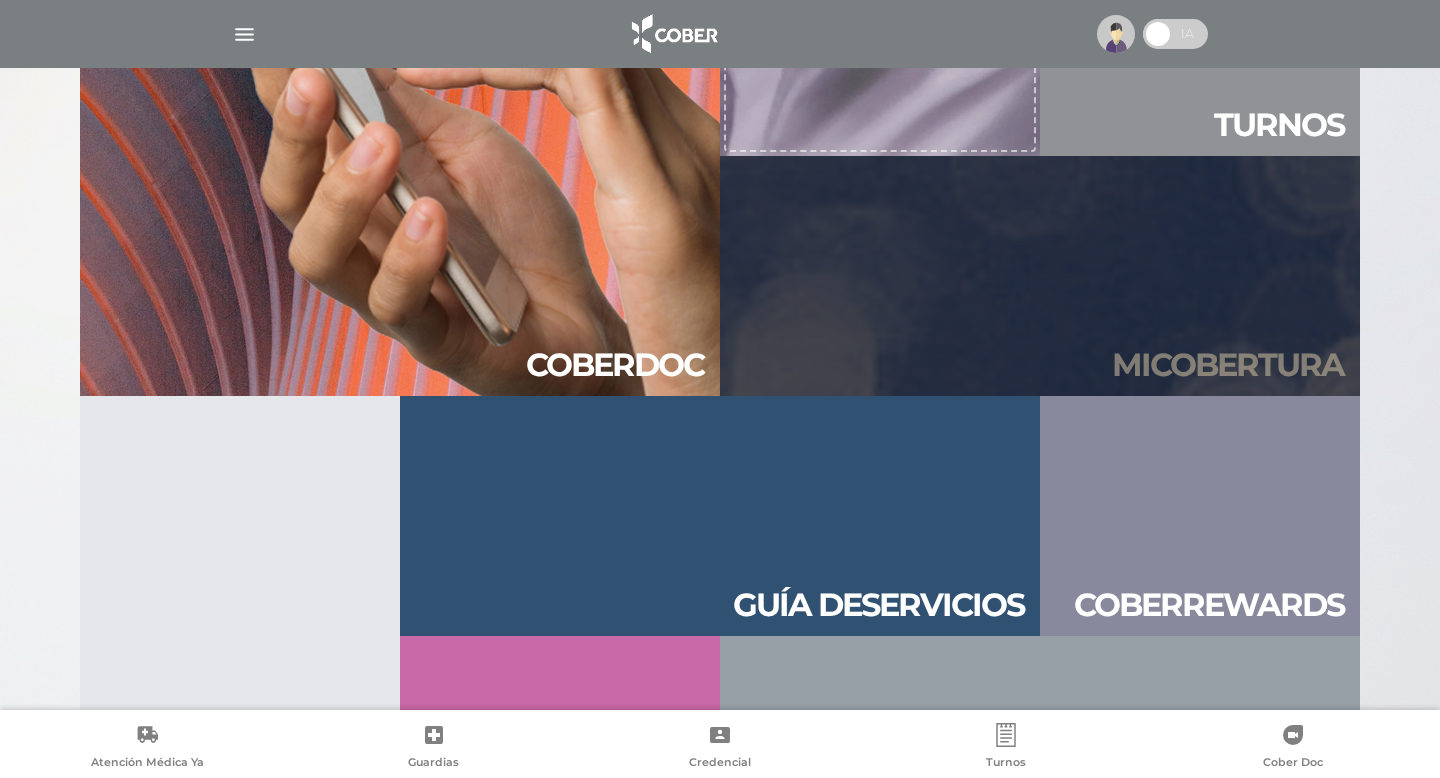 scroll, scrollTop: 2102, scrollLeft: 0, axis: vertical 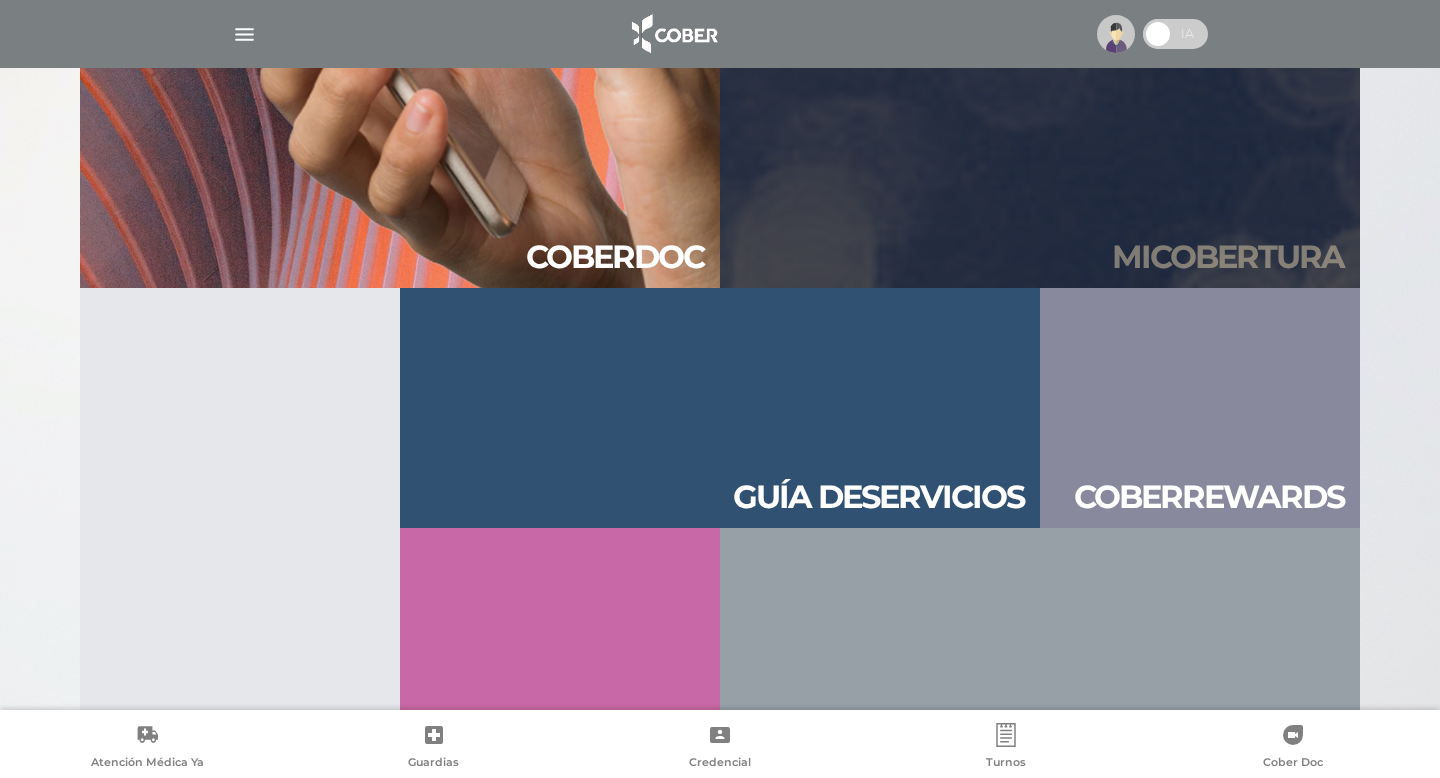 click on "Mi  cober tura" at bounding box center [1228, 257] 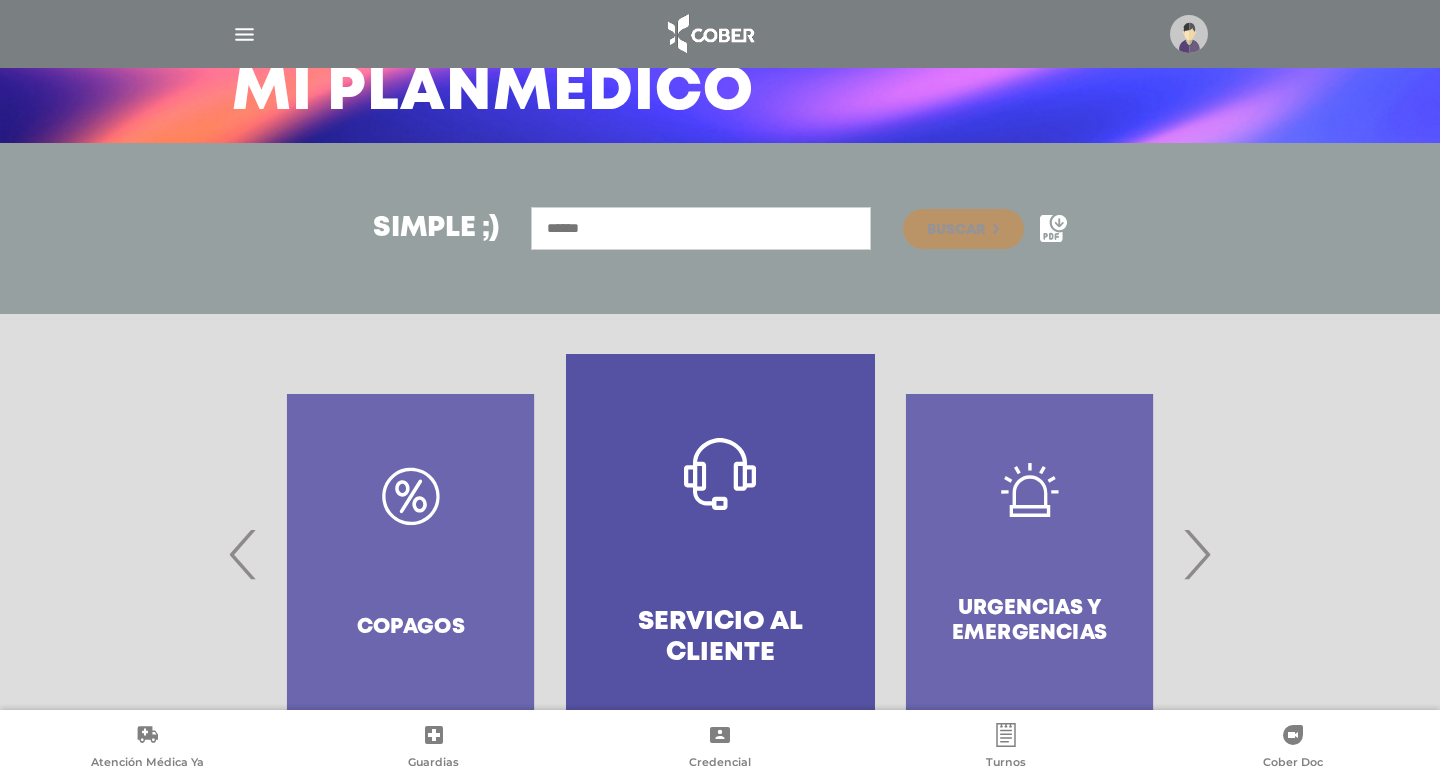 scroll, scrollTop: 249, scrollLeft: 0, axis: vertical 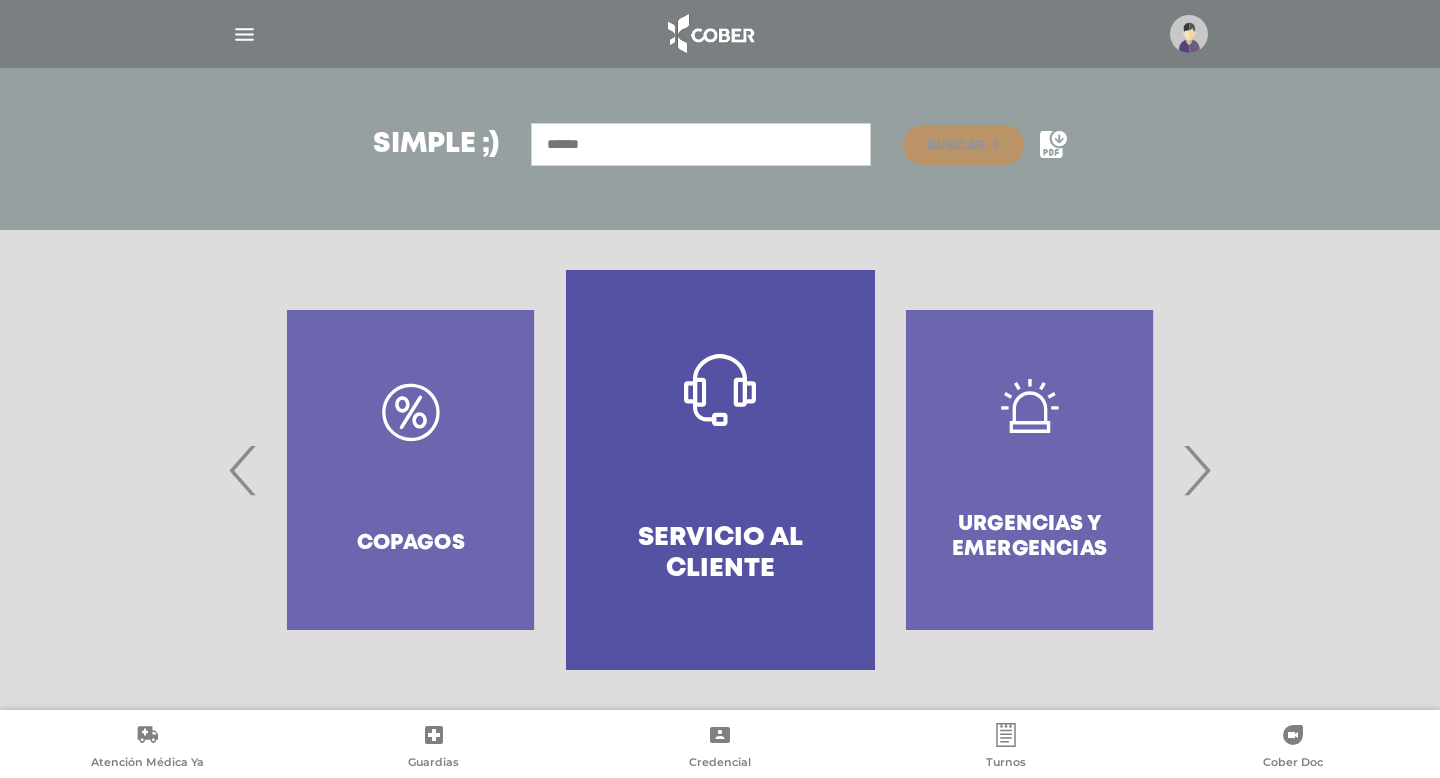 click at bounding box center (720, 470) 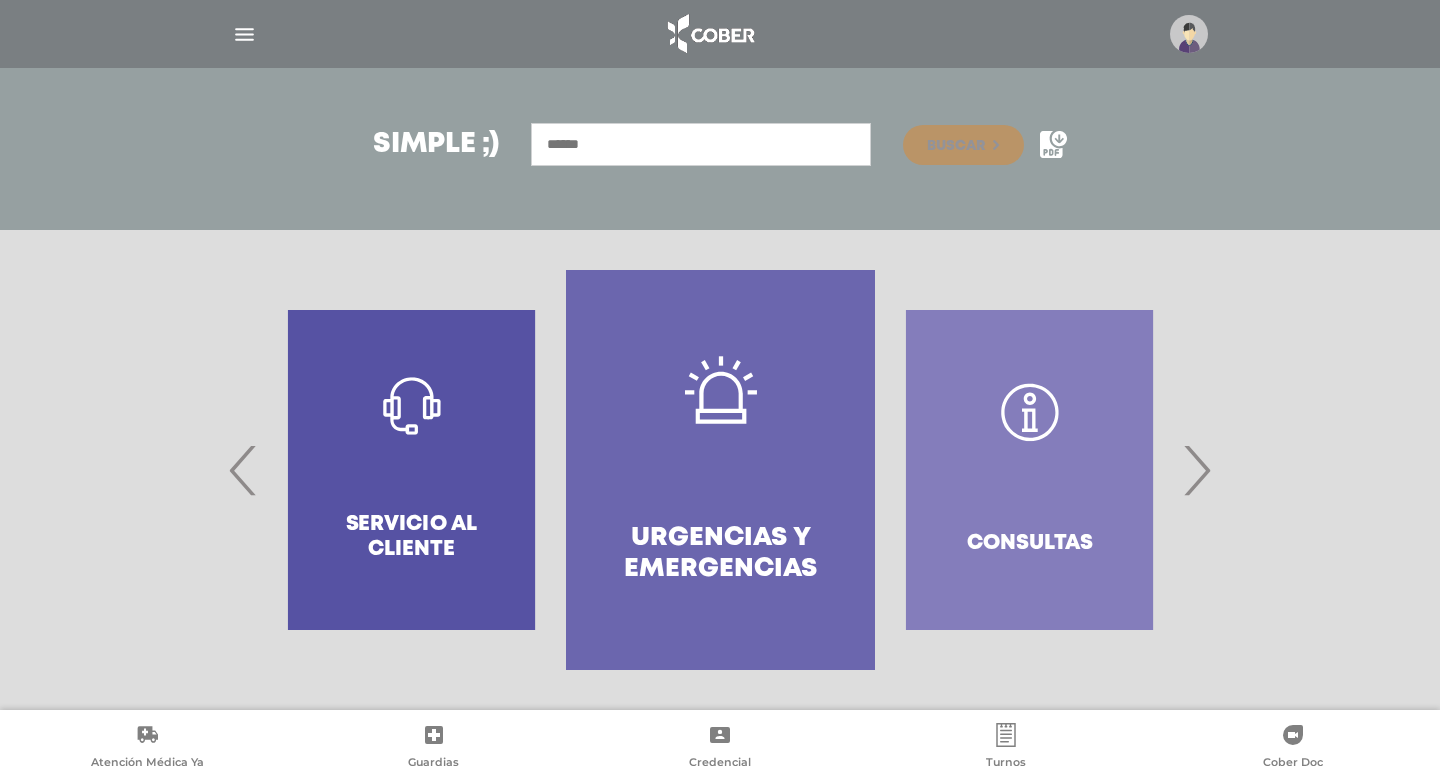 click on "›" at bounding box center (1196, 470) 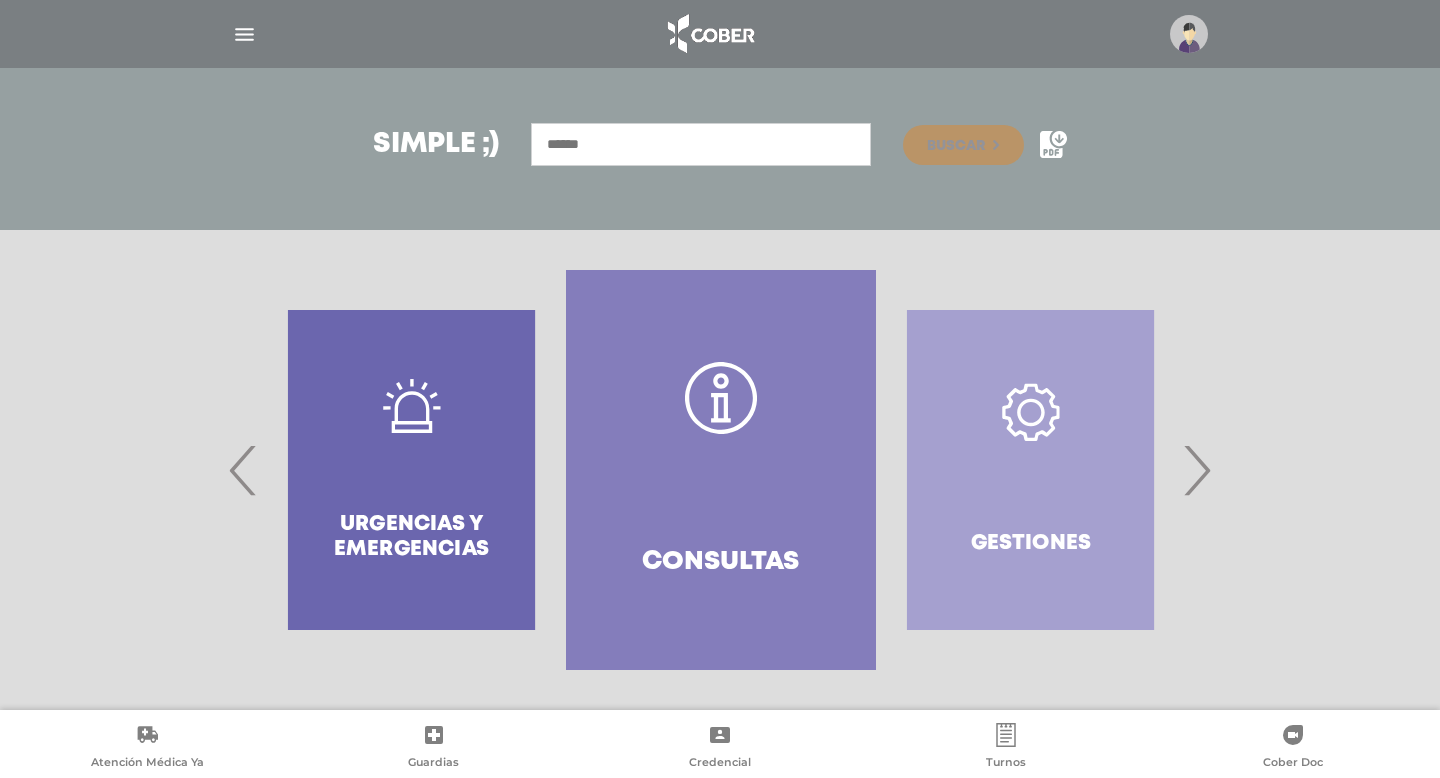 click on "›" at bounding box center (1196, 470) 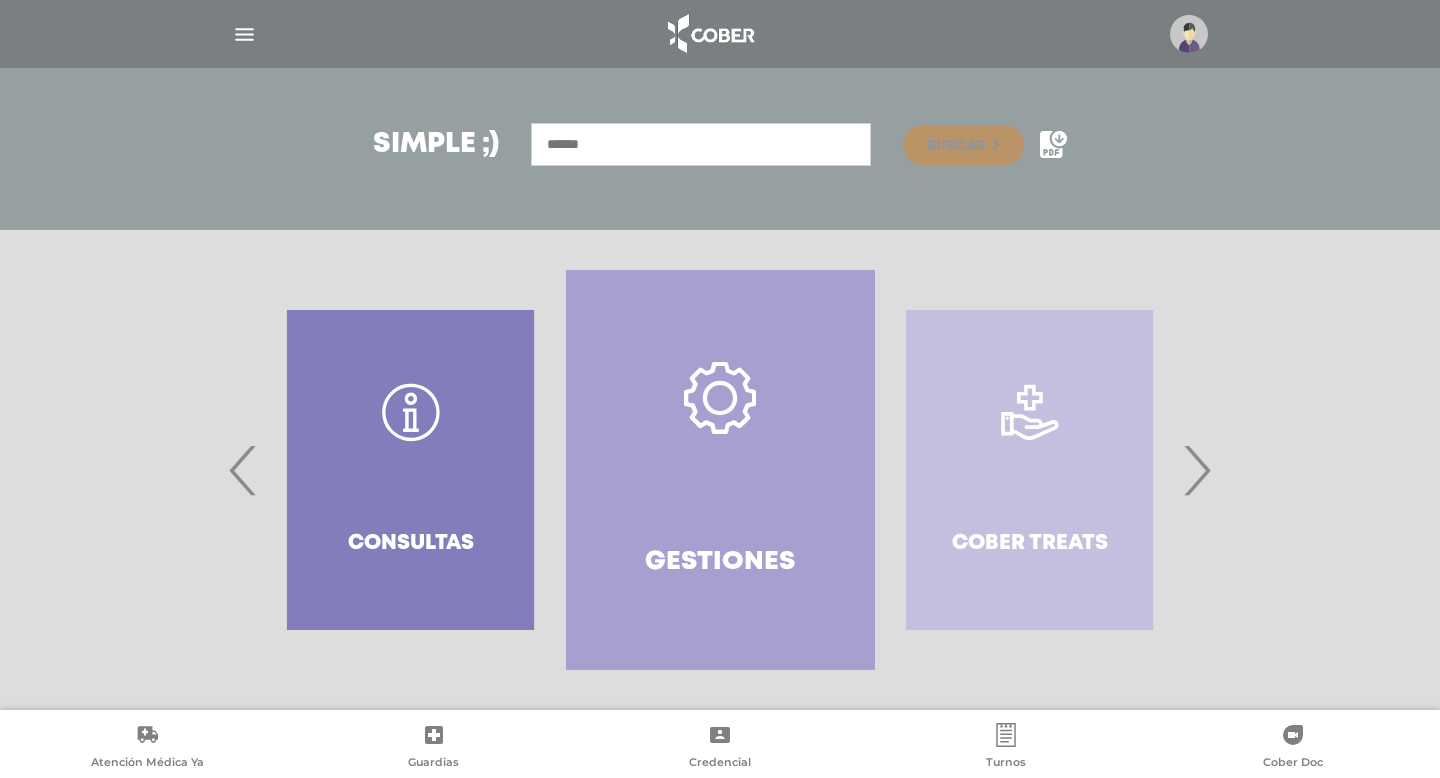 click on "›" at bounding box center (1196, 470) 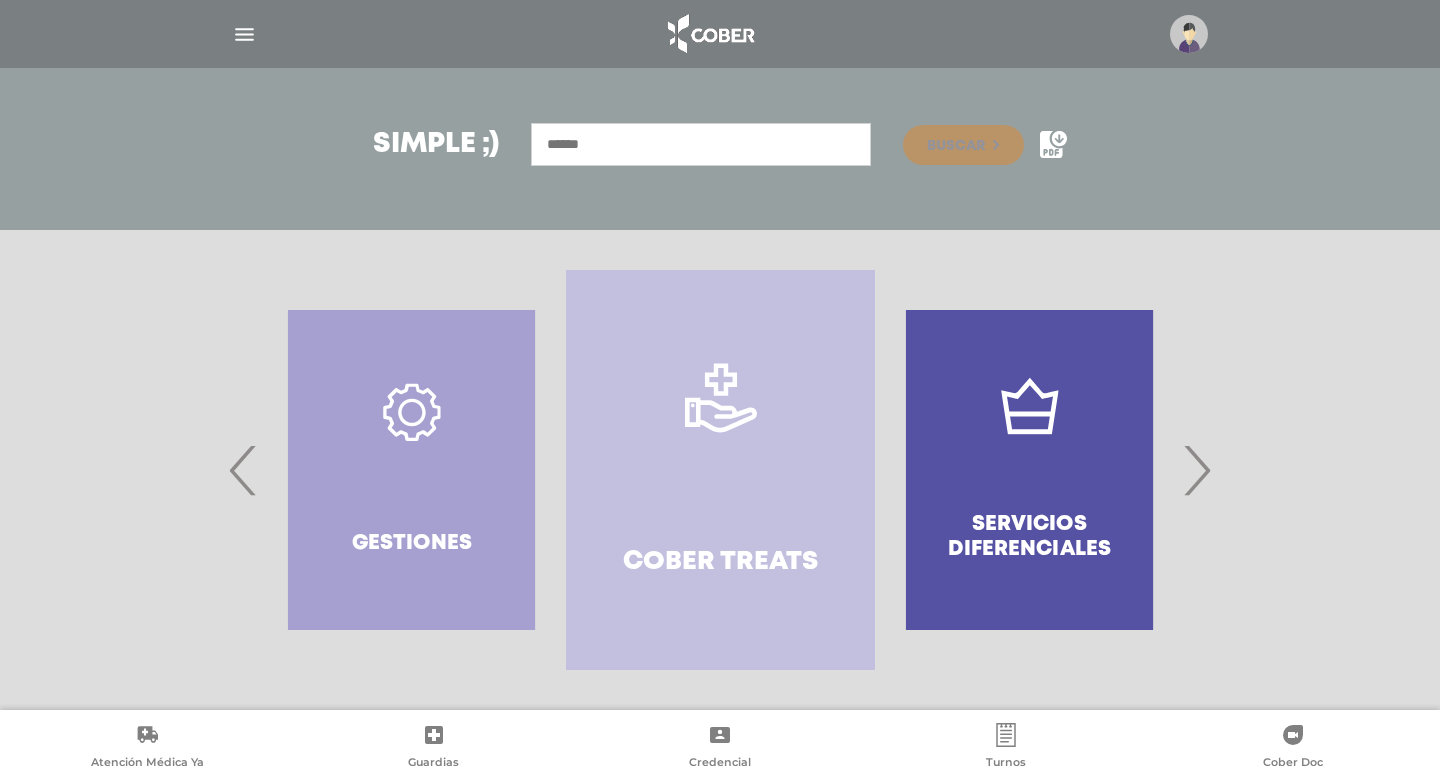 click on "›" at bounding box center (1196, 470) 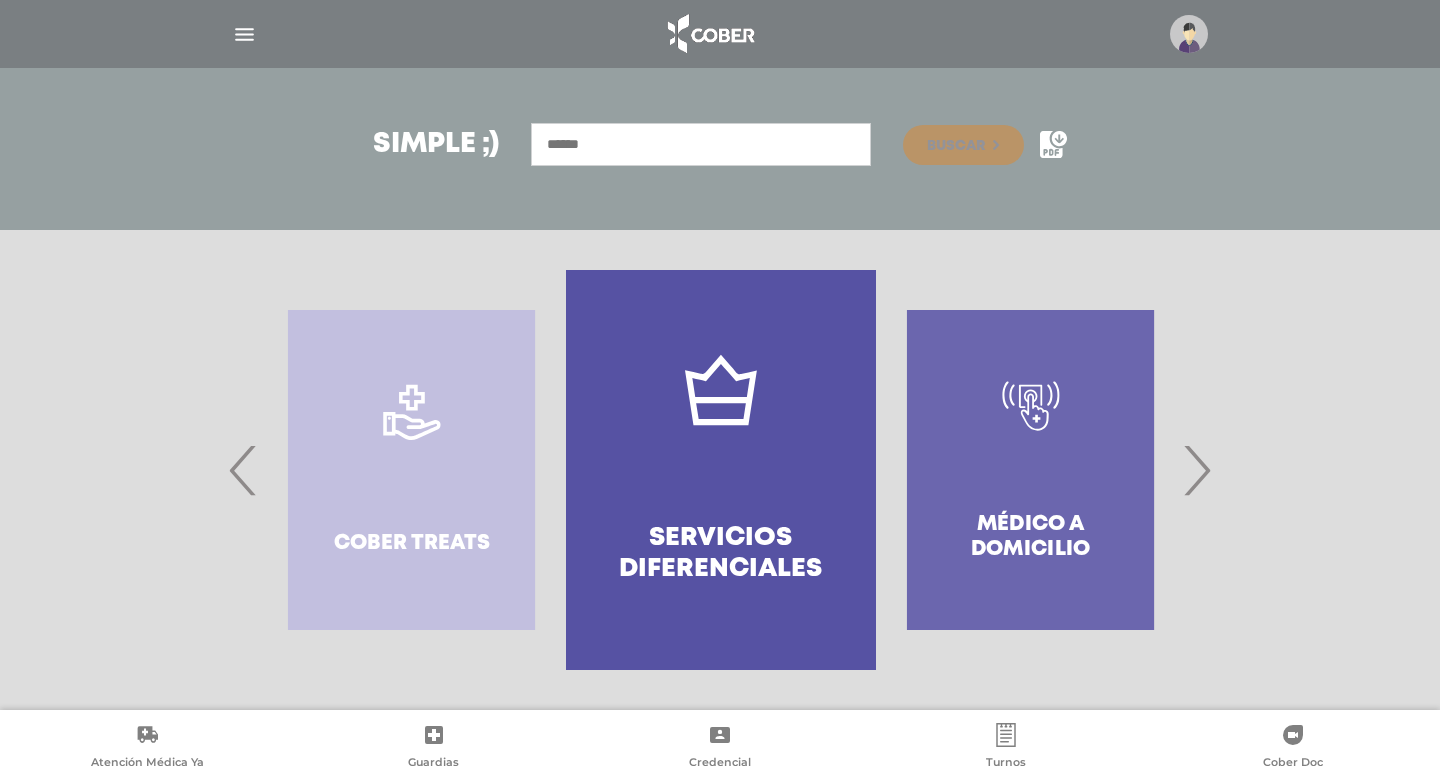 click on "›" at bounding box center (1196, 470) 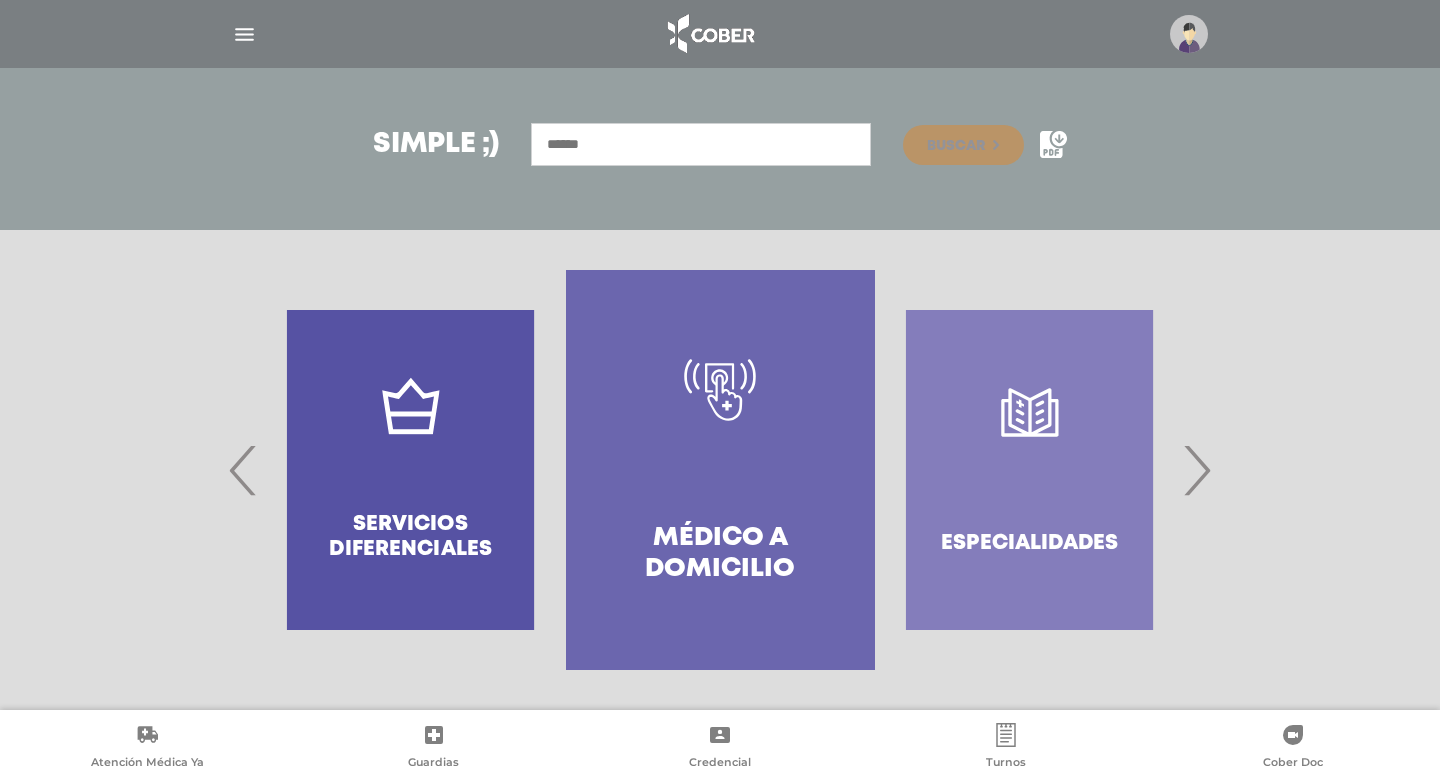 click on "›" at bounding box center [1196, 470] 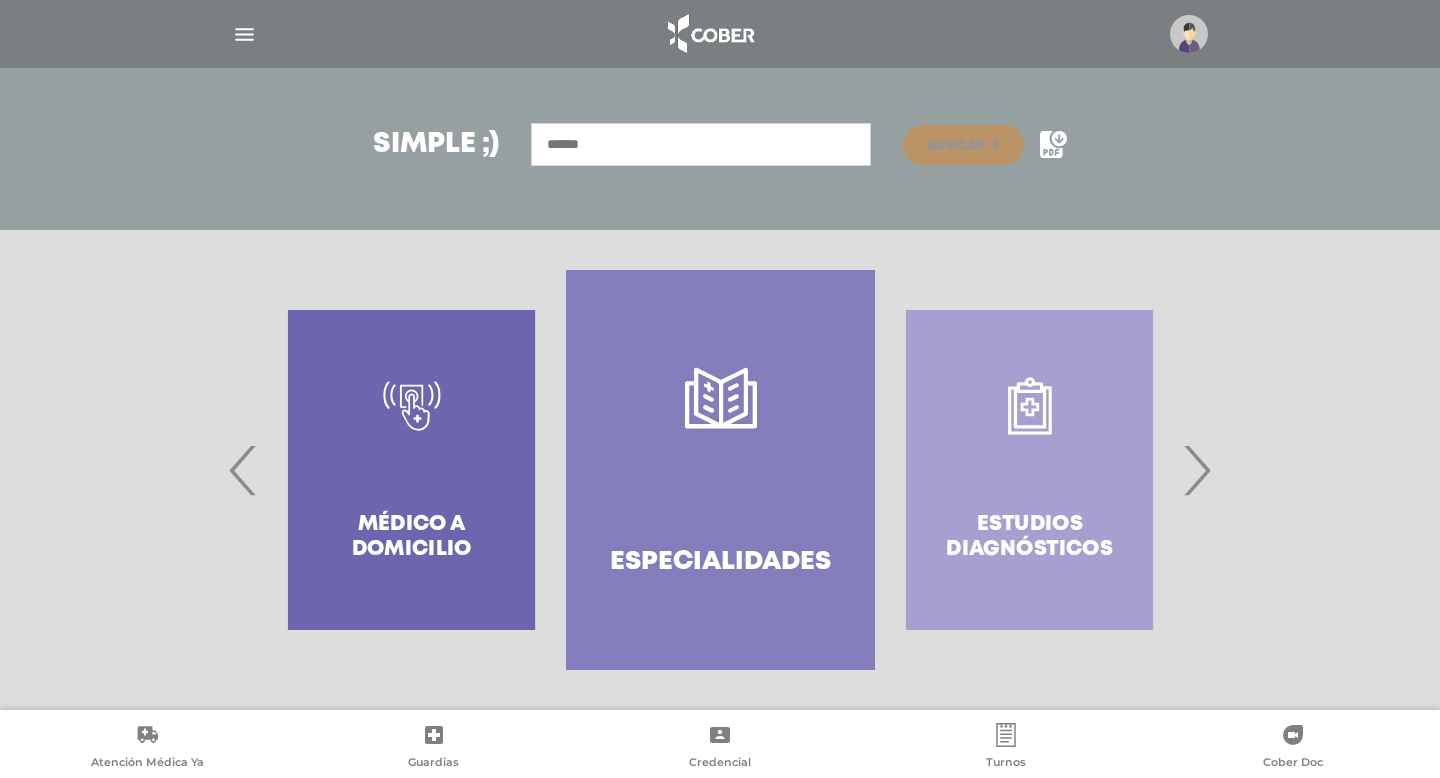 click on "›" at bounding box center (1196, 470) 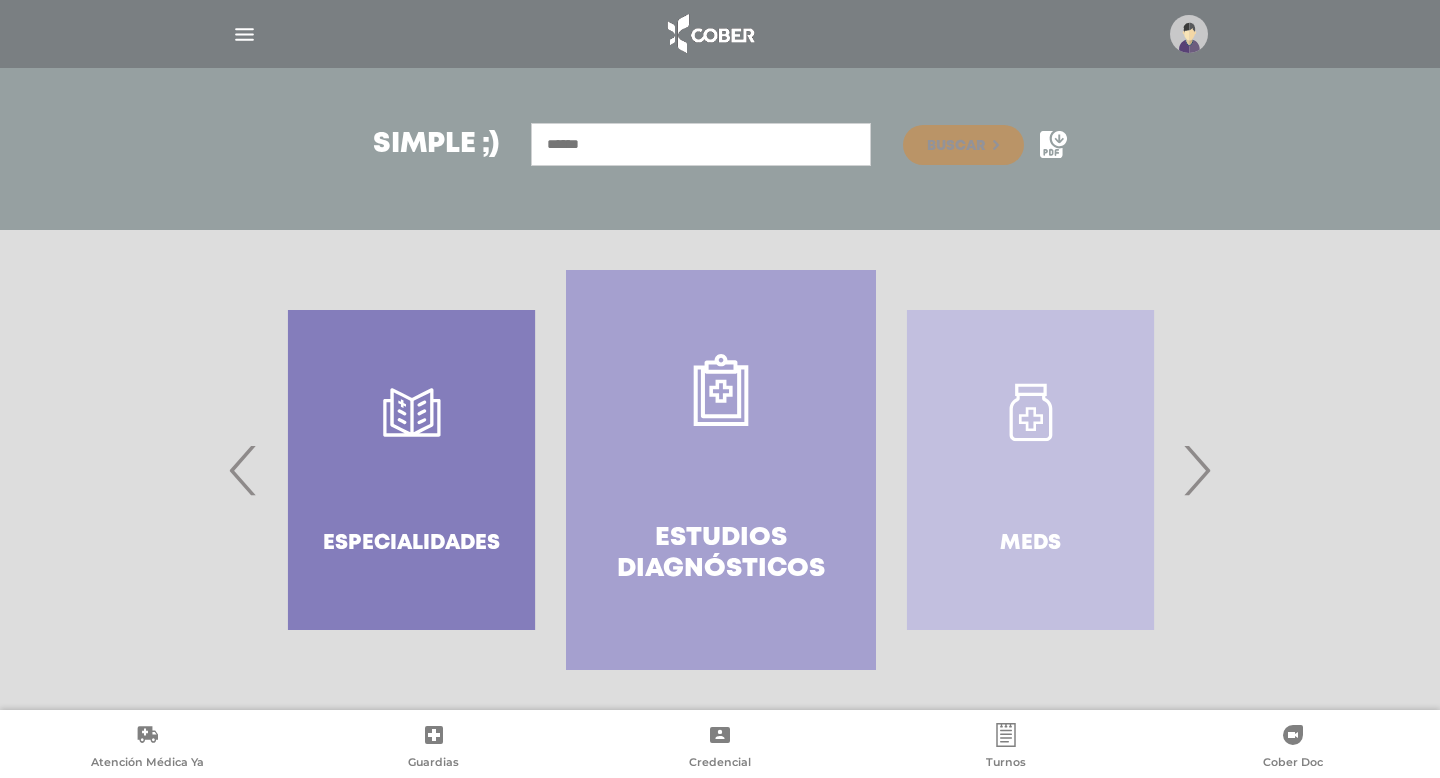 click on "Especialidades" at bounding box center [411, 470] 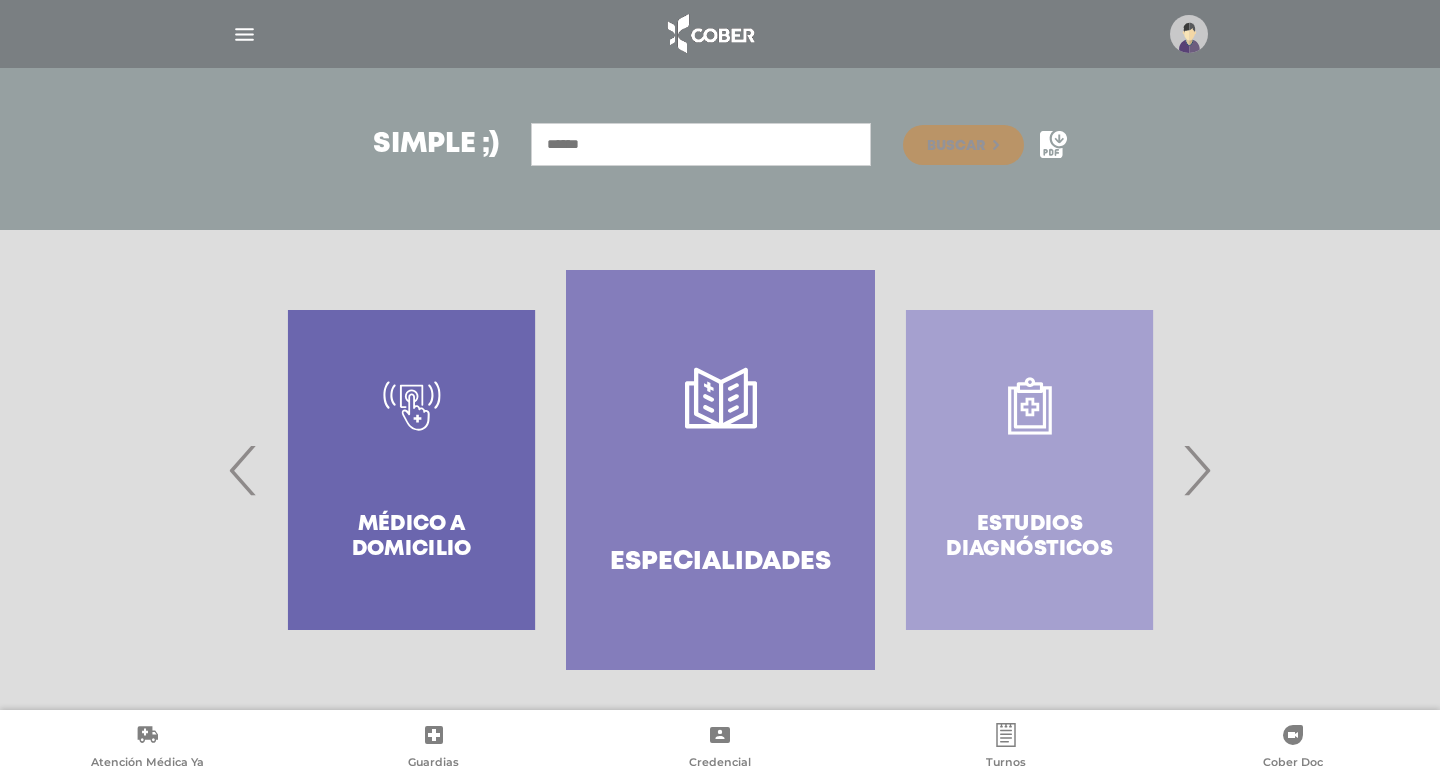 click on "Especialidades" at bounding box center (720, 470) 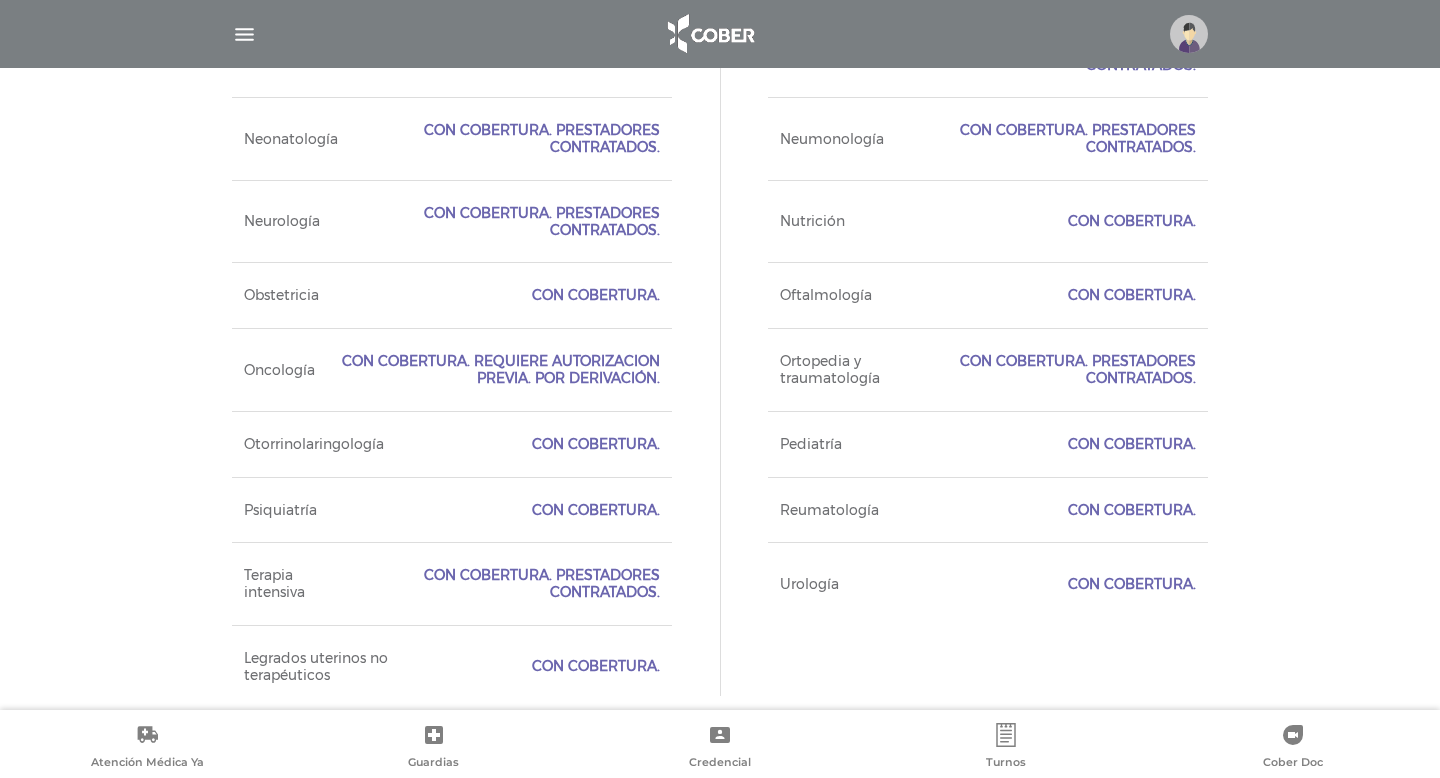 scroll, scrollTop: 2024, scrollLeft: 0, axis: vertical 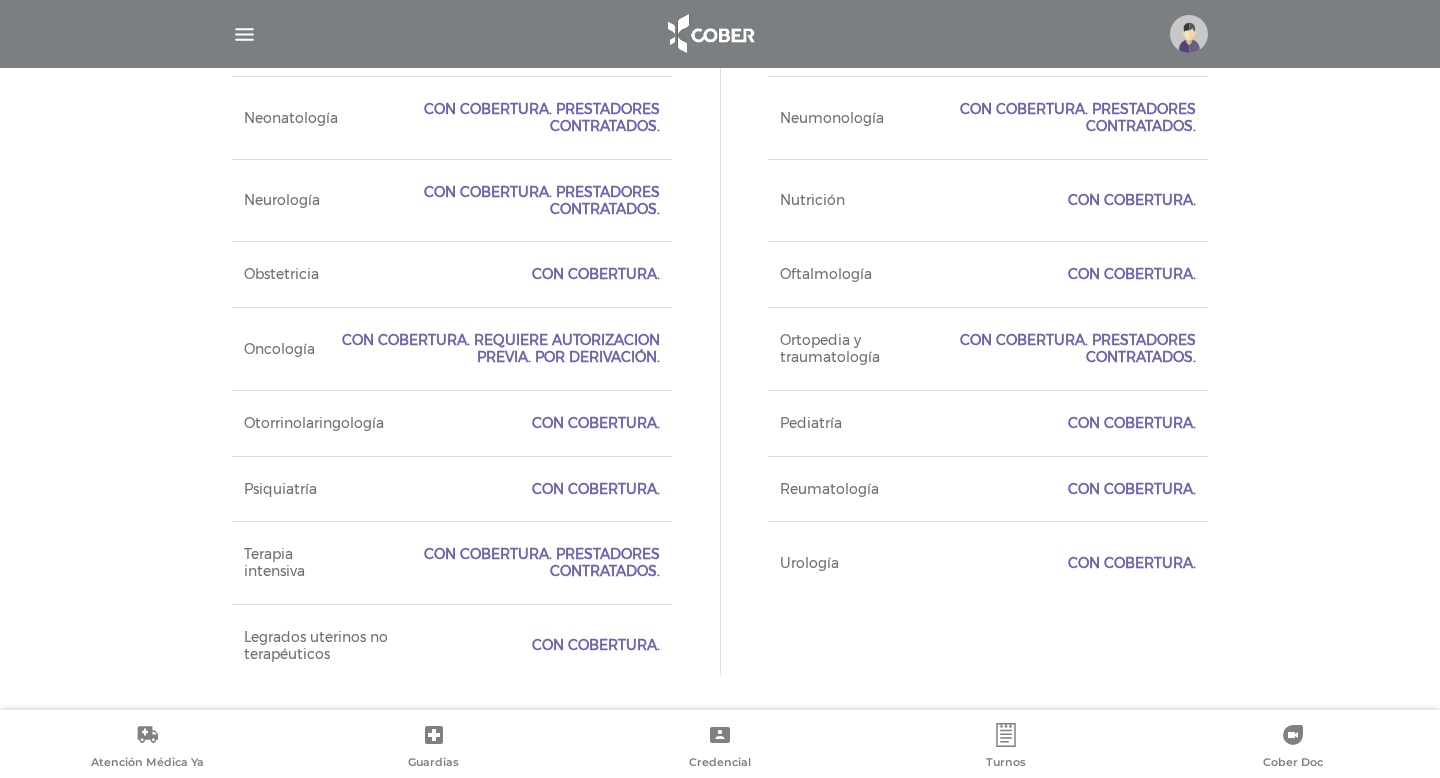 drag, startPoint x: 535, startPoint y: 475, endPoint x: 678, endPoint y: 474, distance: 143.0035 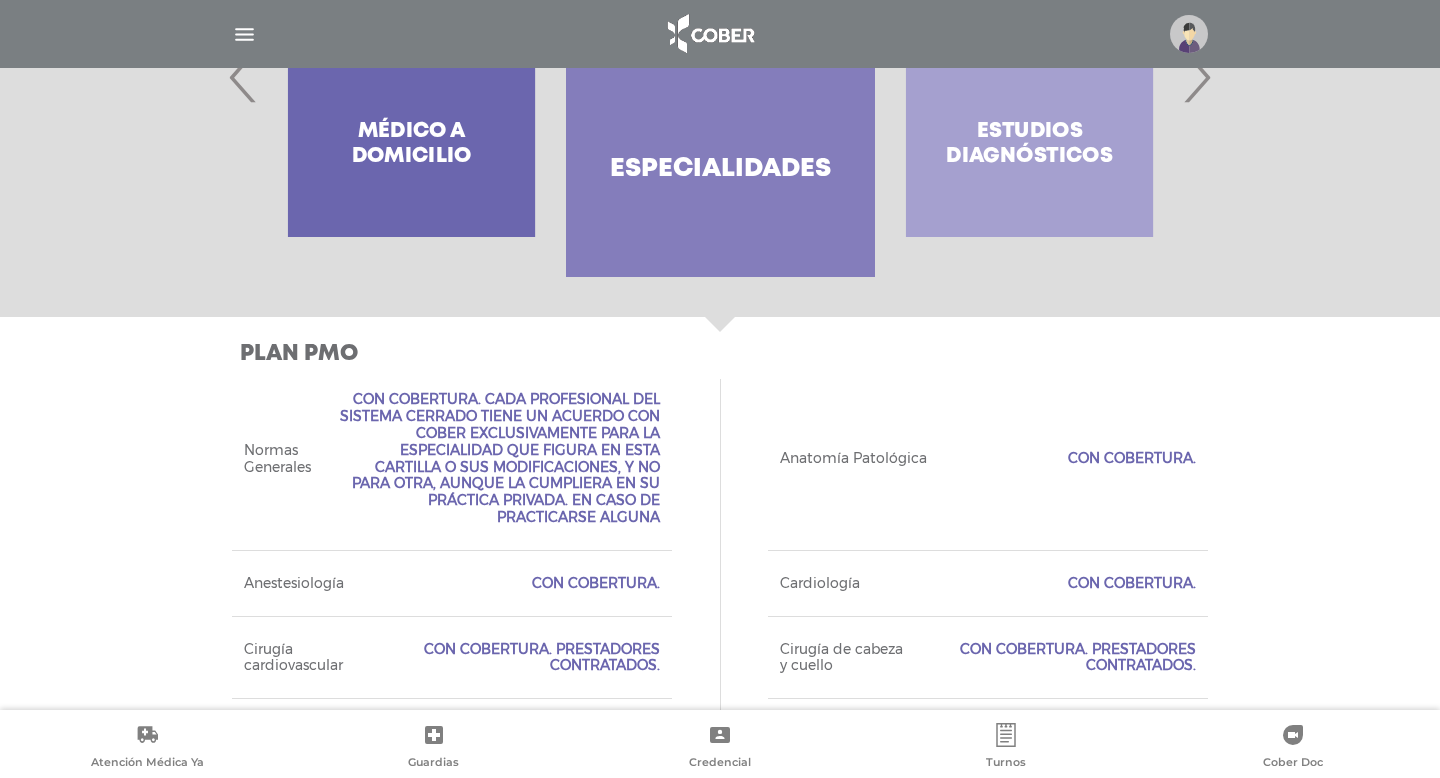 scroll, scrollTop: 266, scrollLeft: 0, axis: vertical 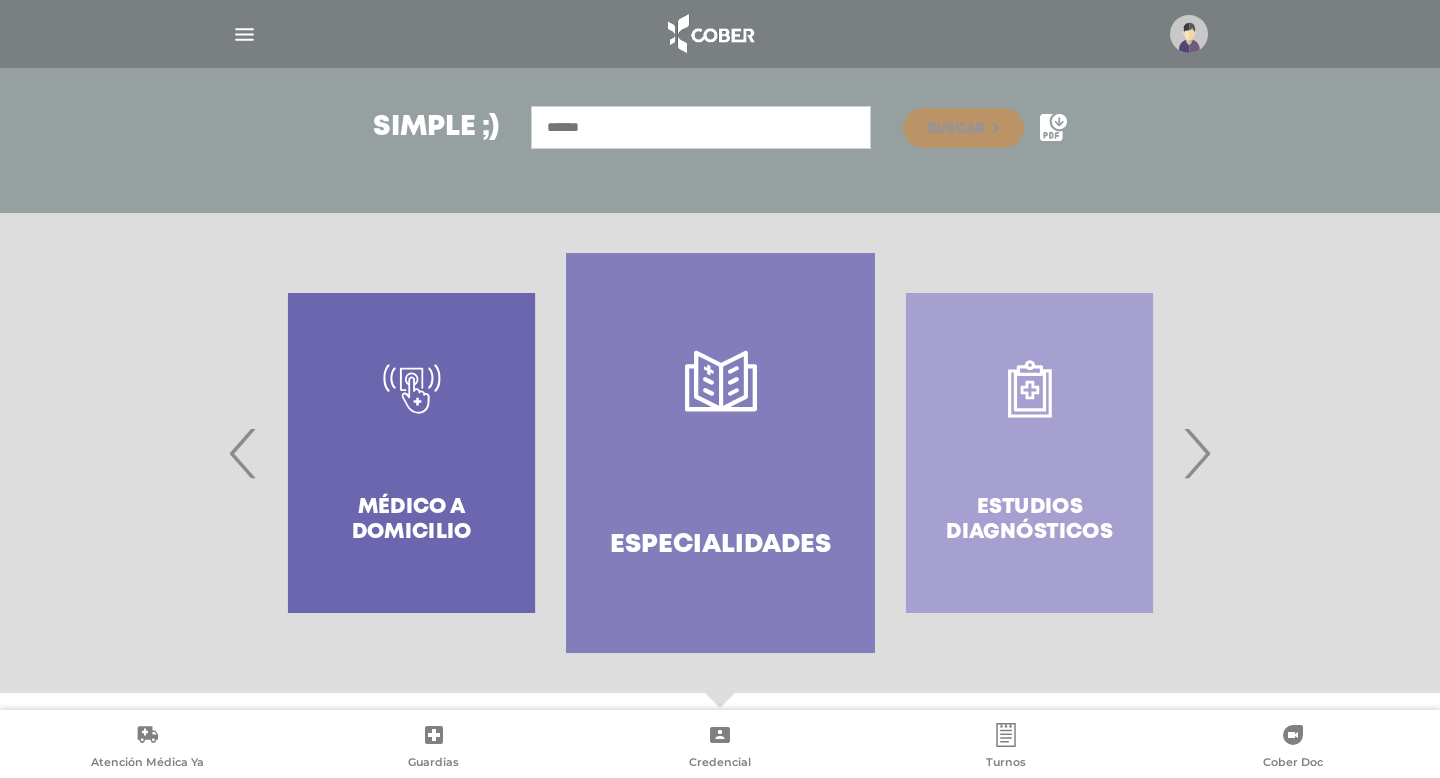 click at bounding box center [720, 453] 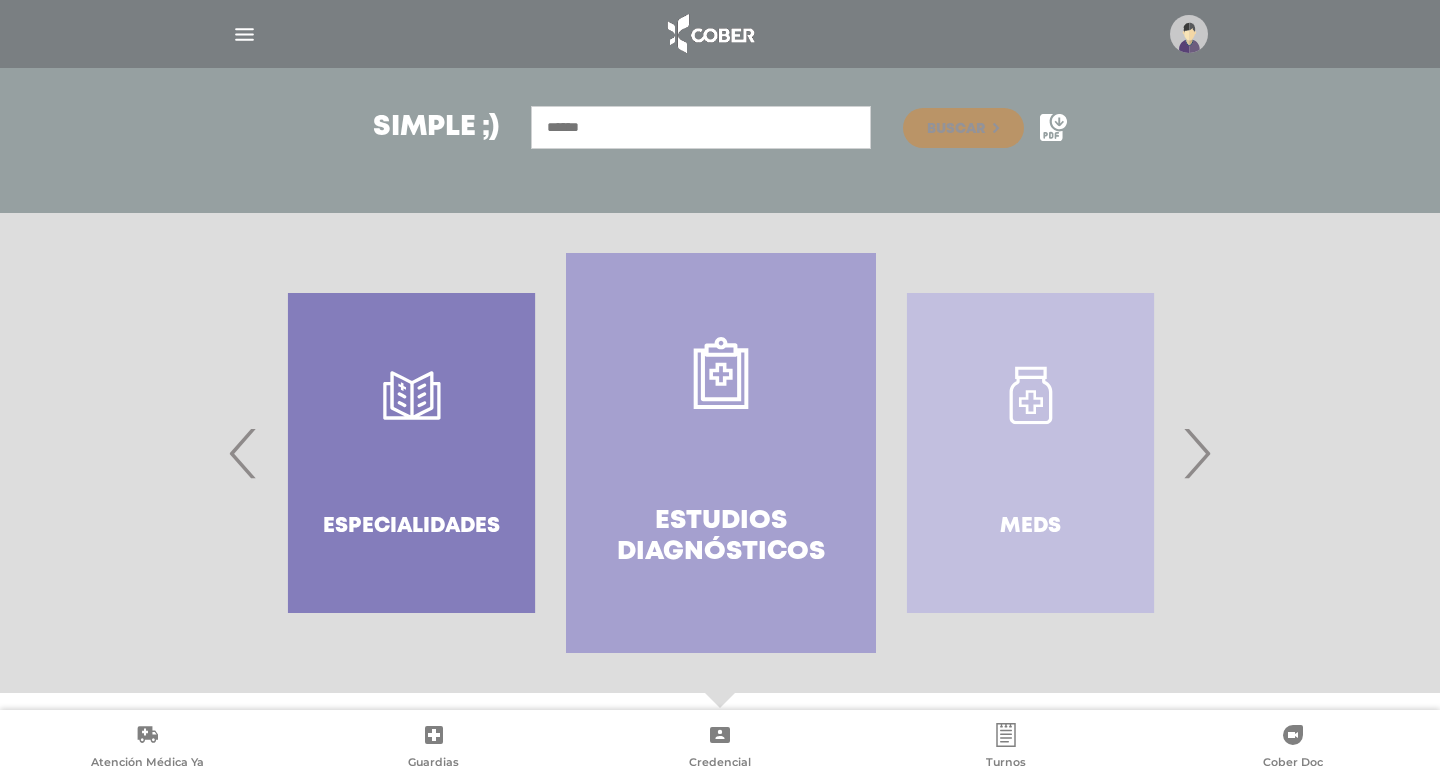 click on "›" at bounding box center [1196, 453] 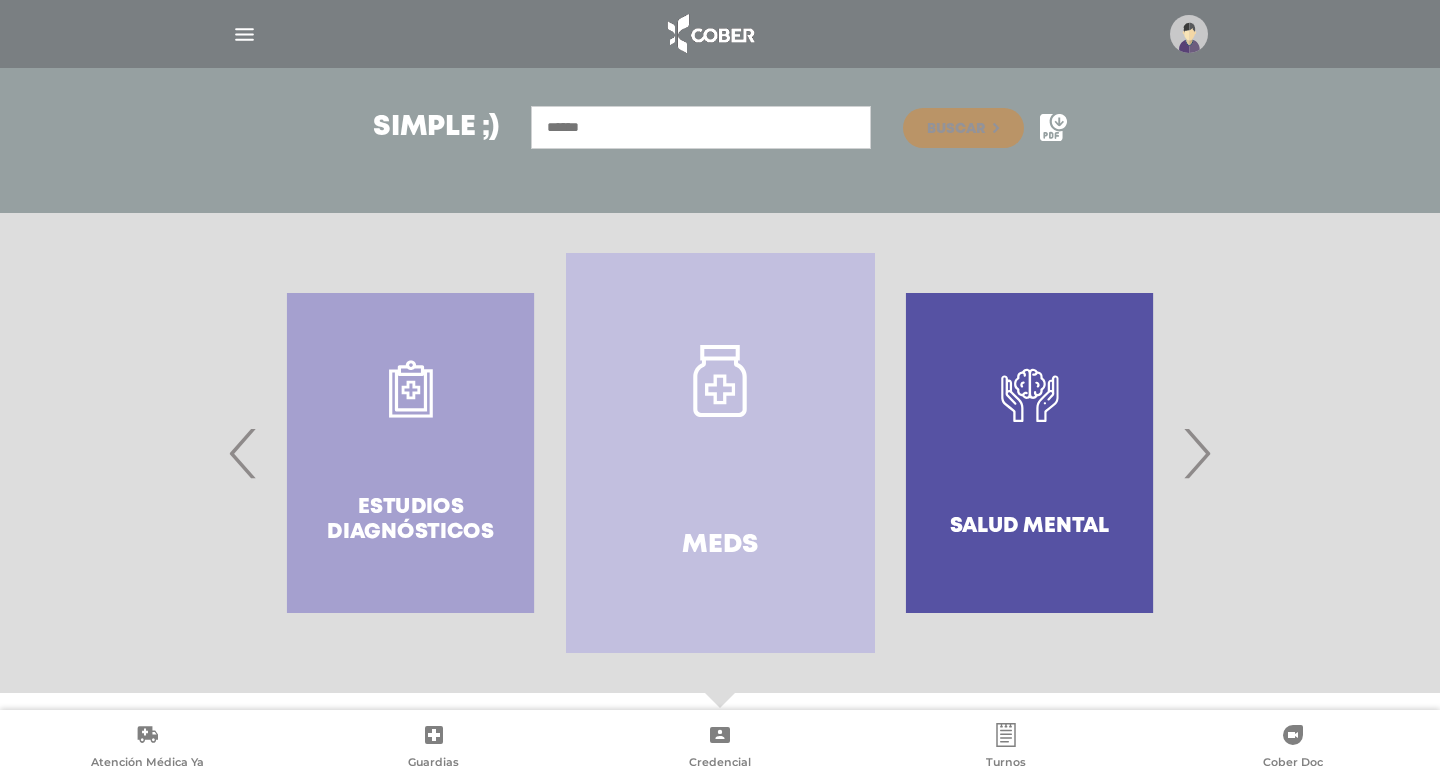 click on "›" at bounding box center (1196, 453) 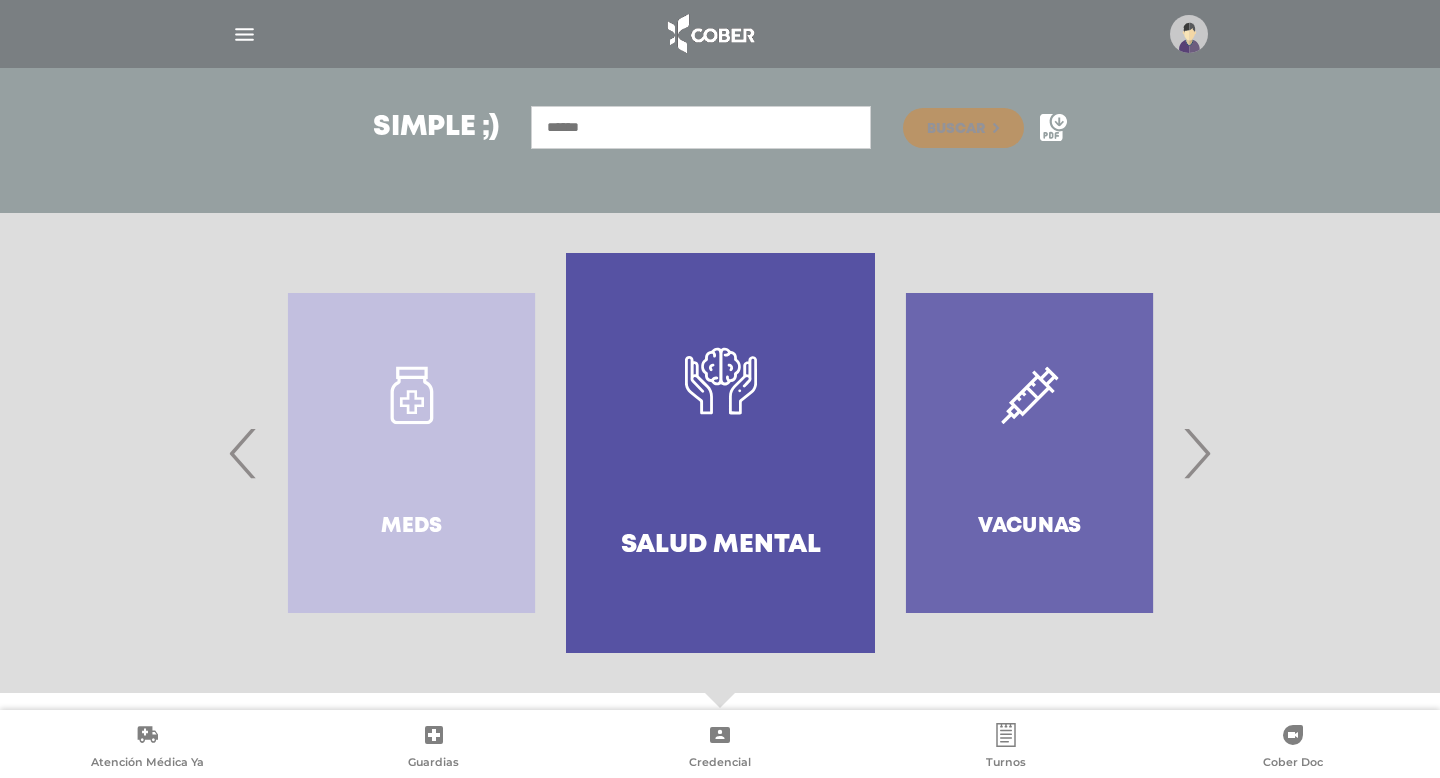 click on "Salud mental" at bounding box center [720, 453] 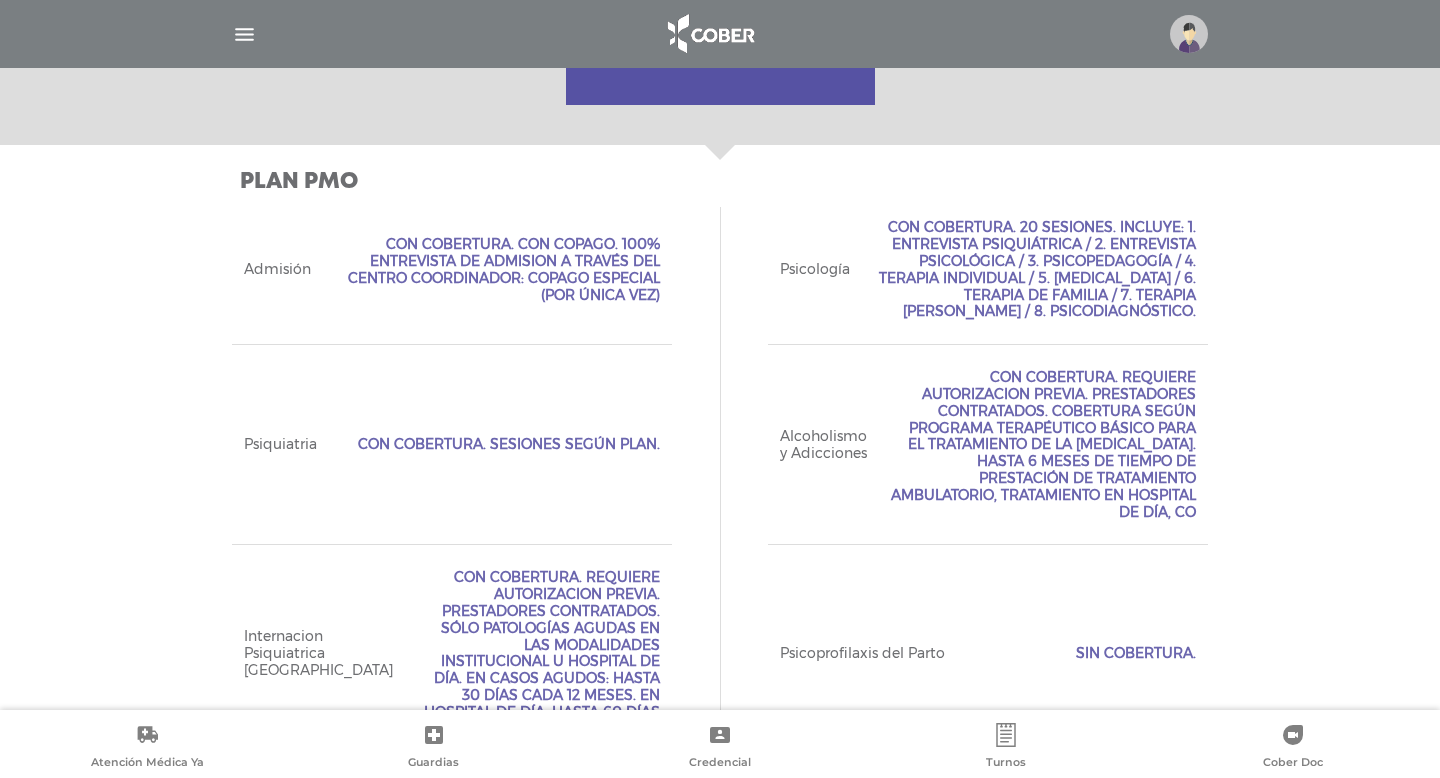 scroll, scrollTop: 810, scrollLeft: 0, axis: vertical 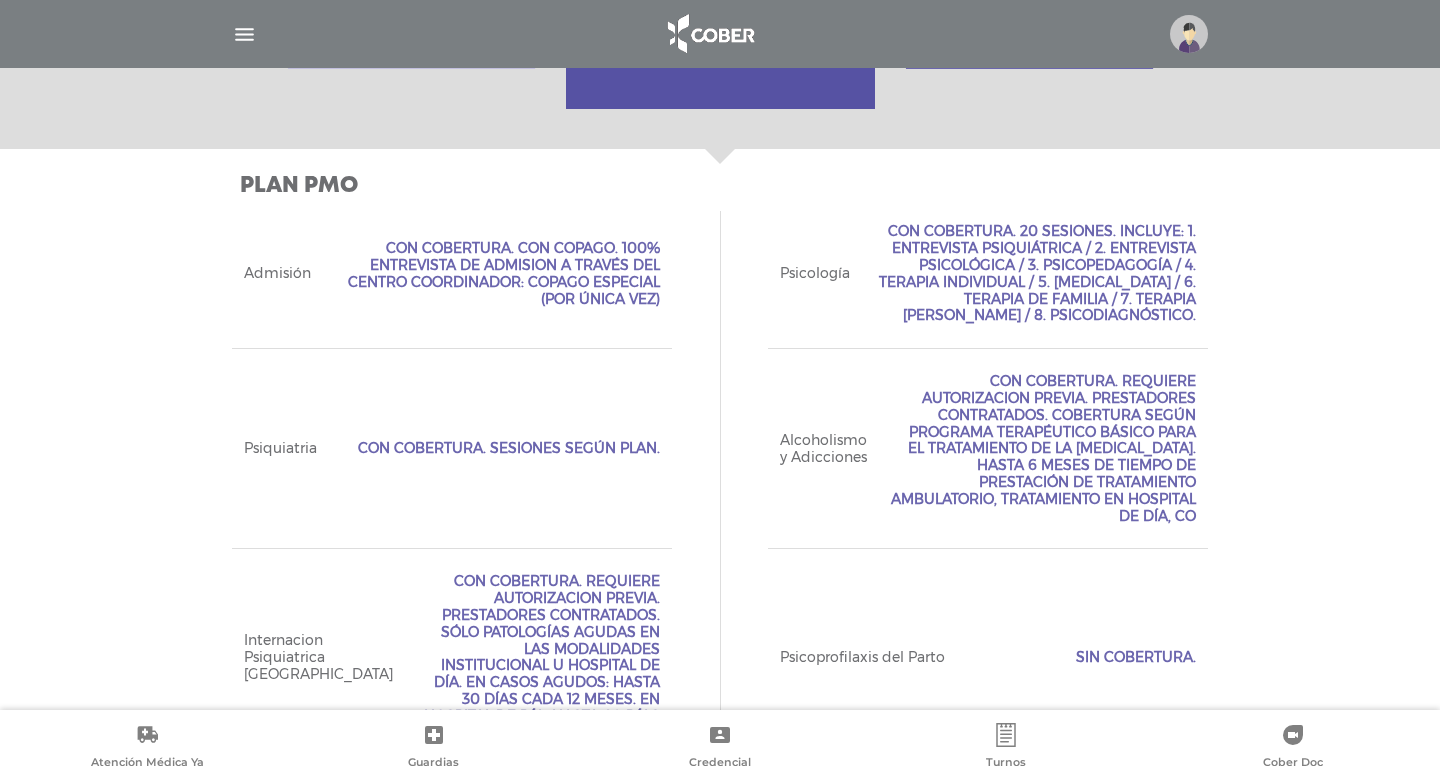 drag, startPoint x: 983, startPoint y: 362, endPoint x: 1187, endPoint y: 510, distance: 252.03174 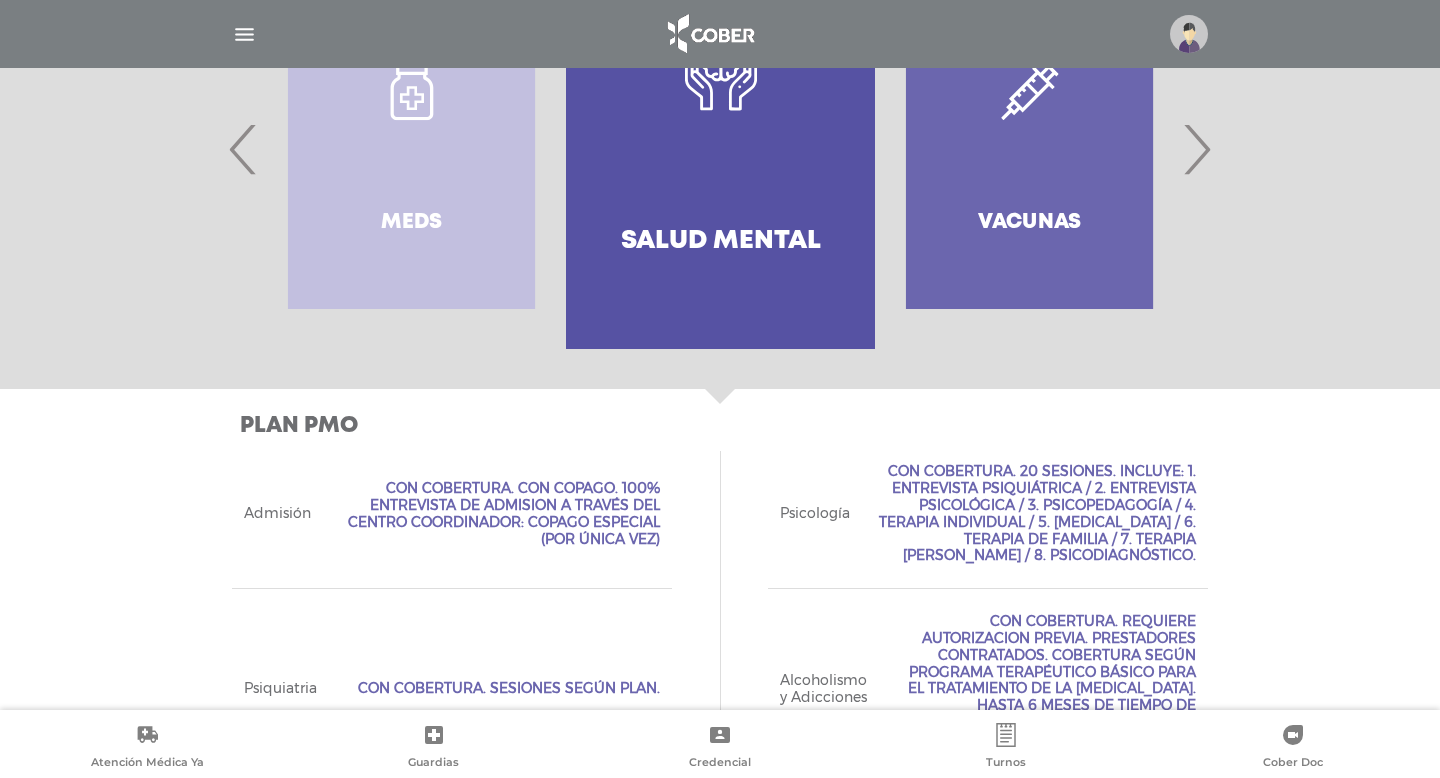 scroll, scrollTop: 548, scrollLeft: 0, axis: vertical 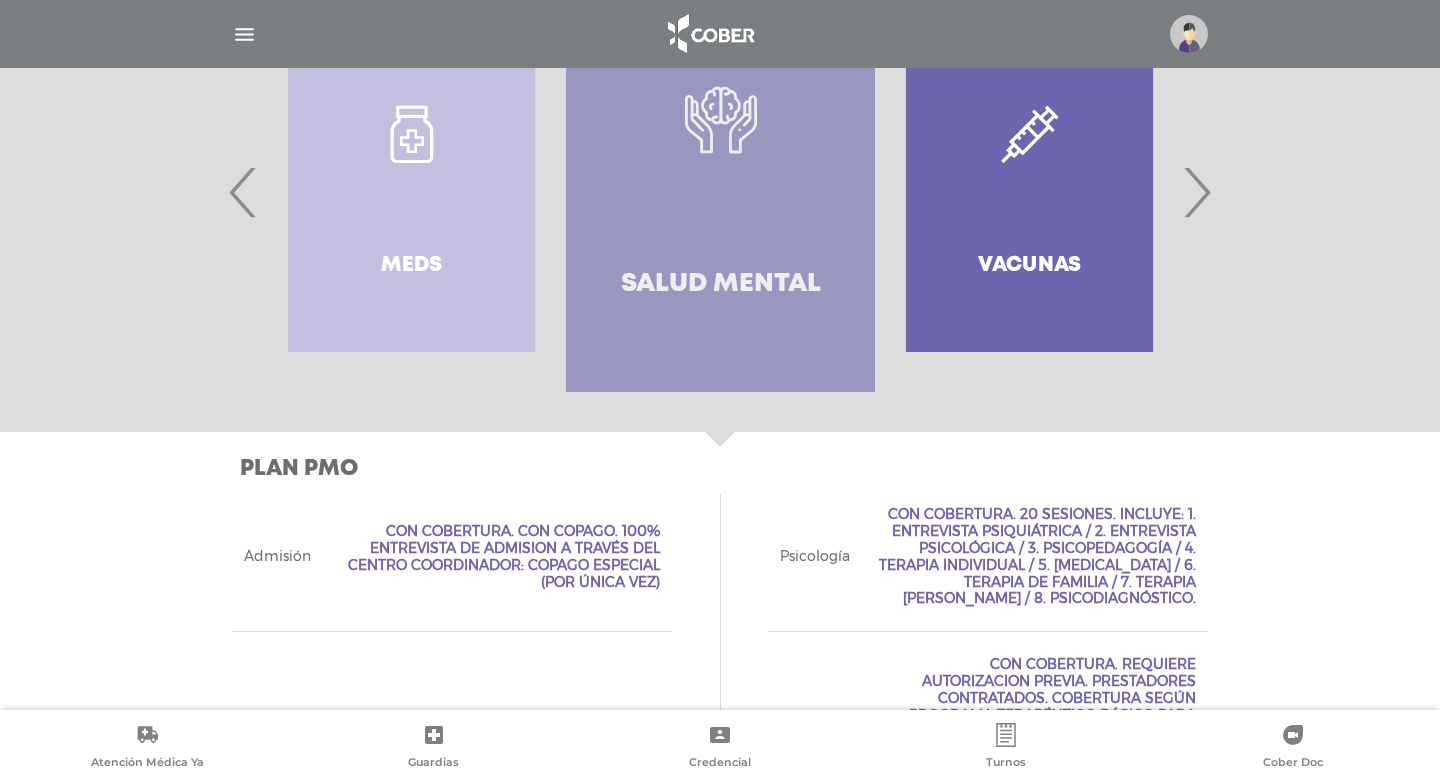 click on "Salud mental" at bounding box center [721, 284] 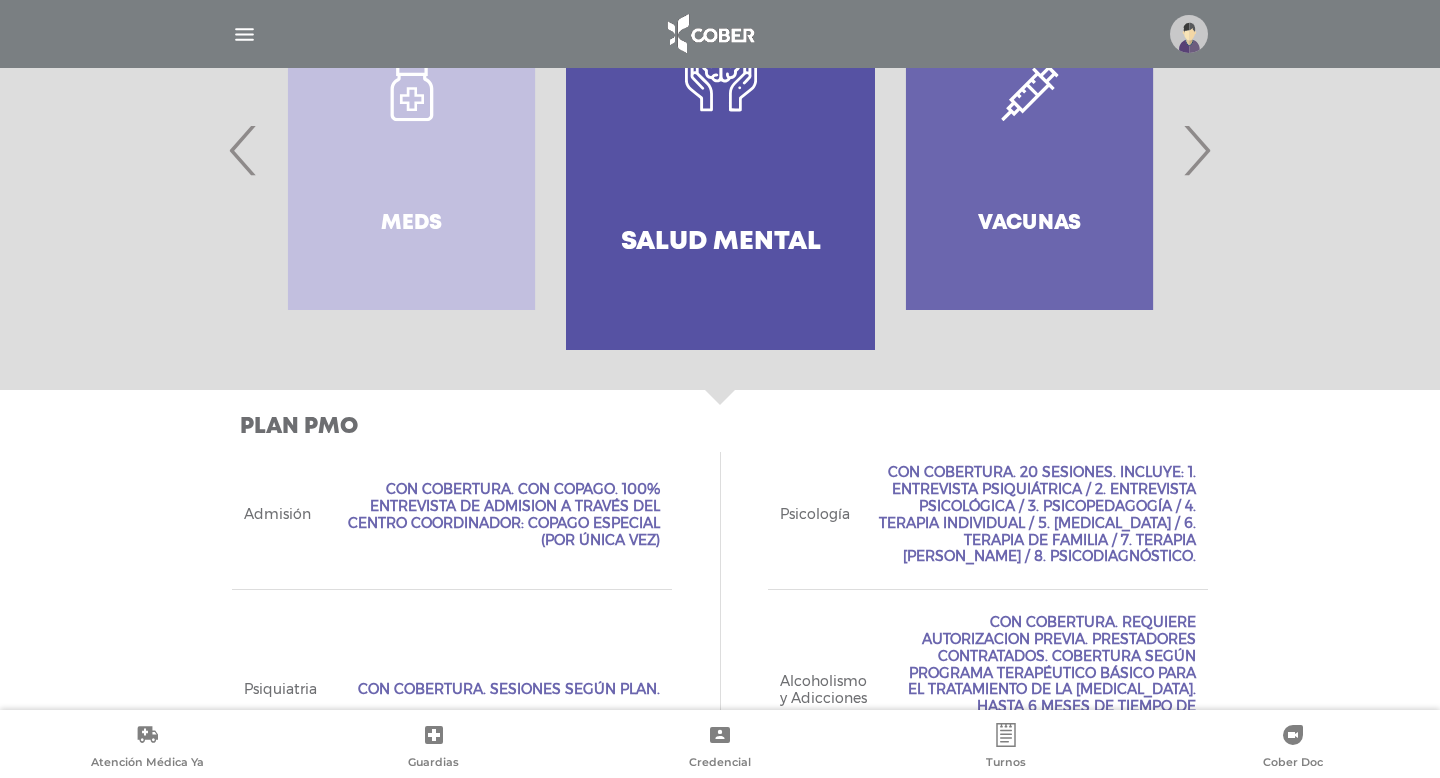 scroll, scrollTop: 0, scrollLeft: 0, axis: both 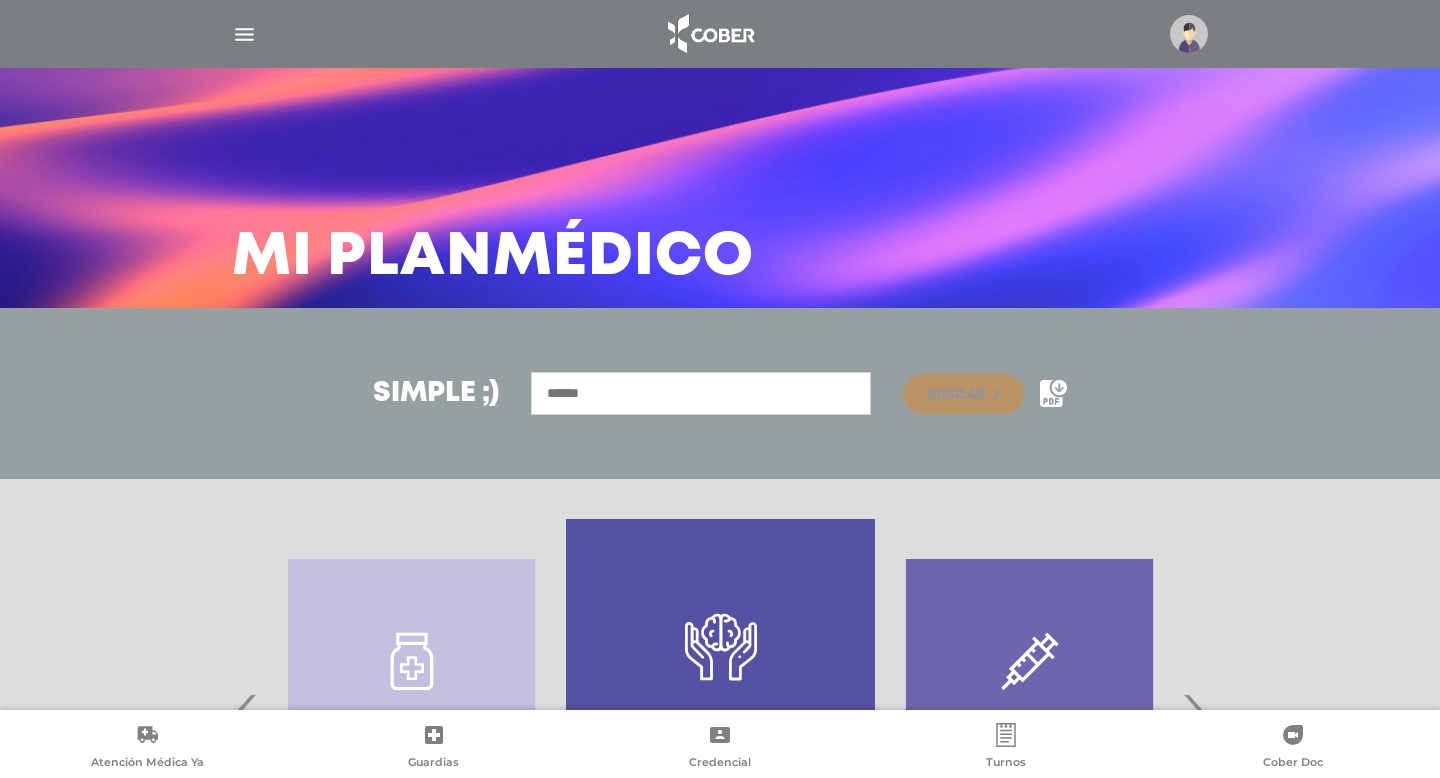 click on "Mi Plan  Médico" at bounding box center (493, 258) 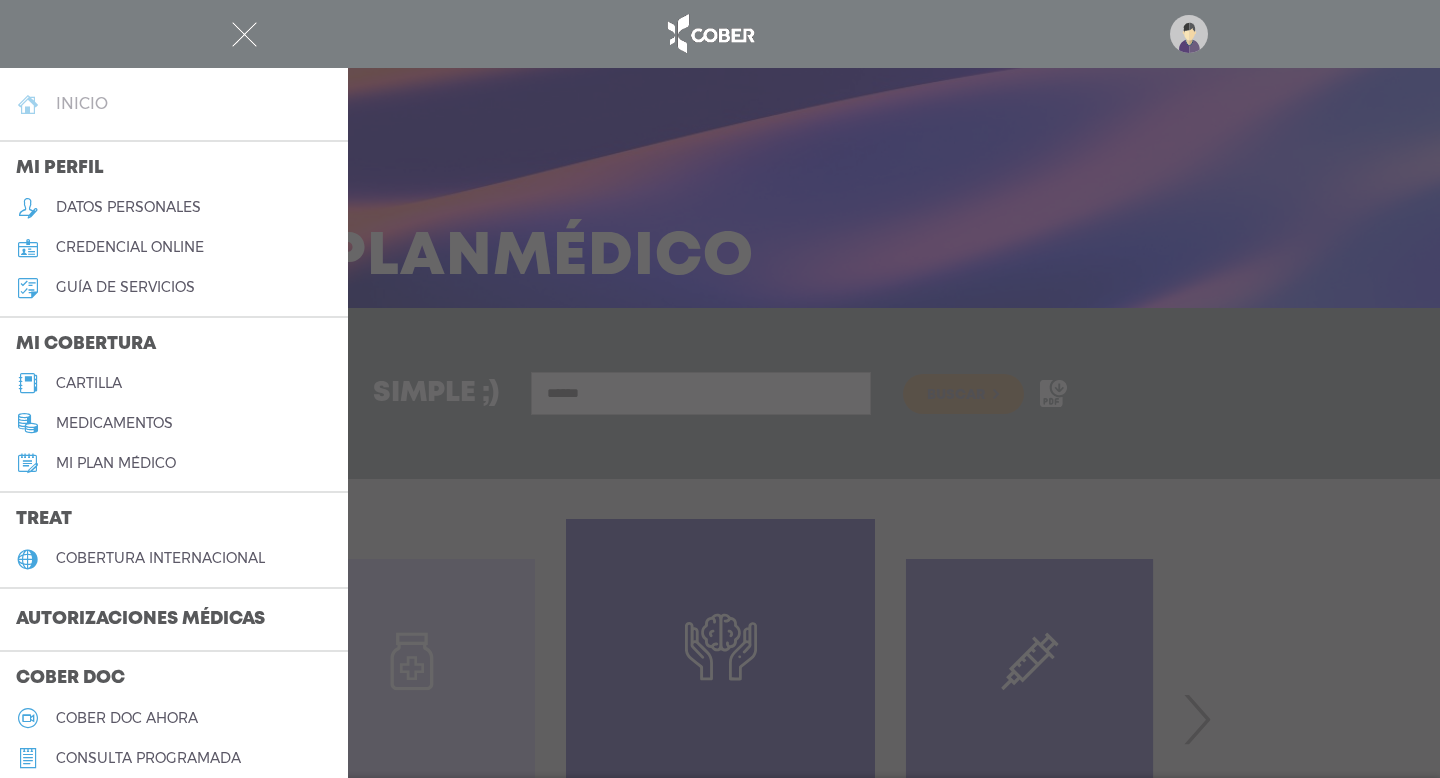 click on "inicio" at bounding box center [82, 103] 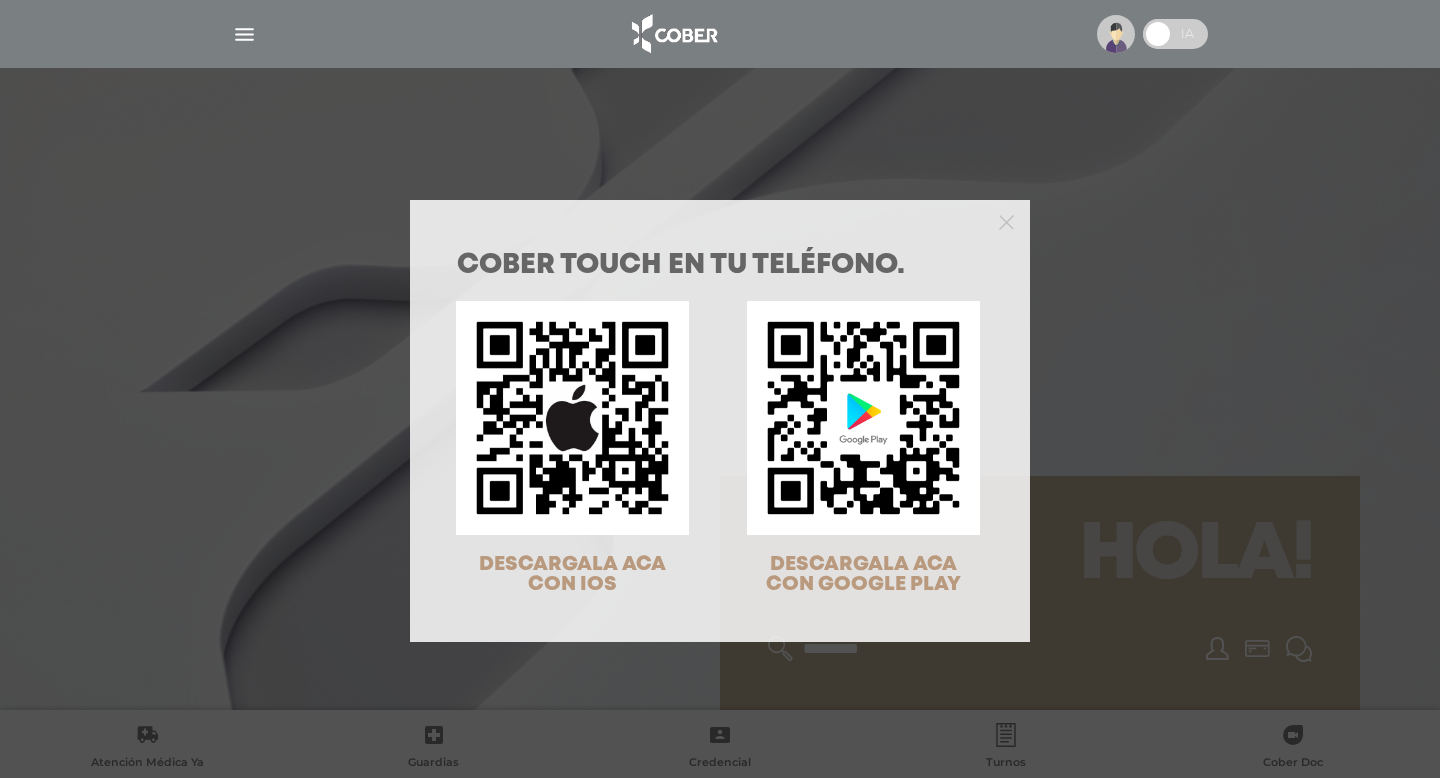 scroll, scrollTop: 0, scrollLeft: 0, axis: both 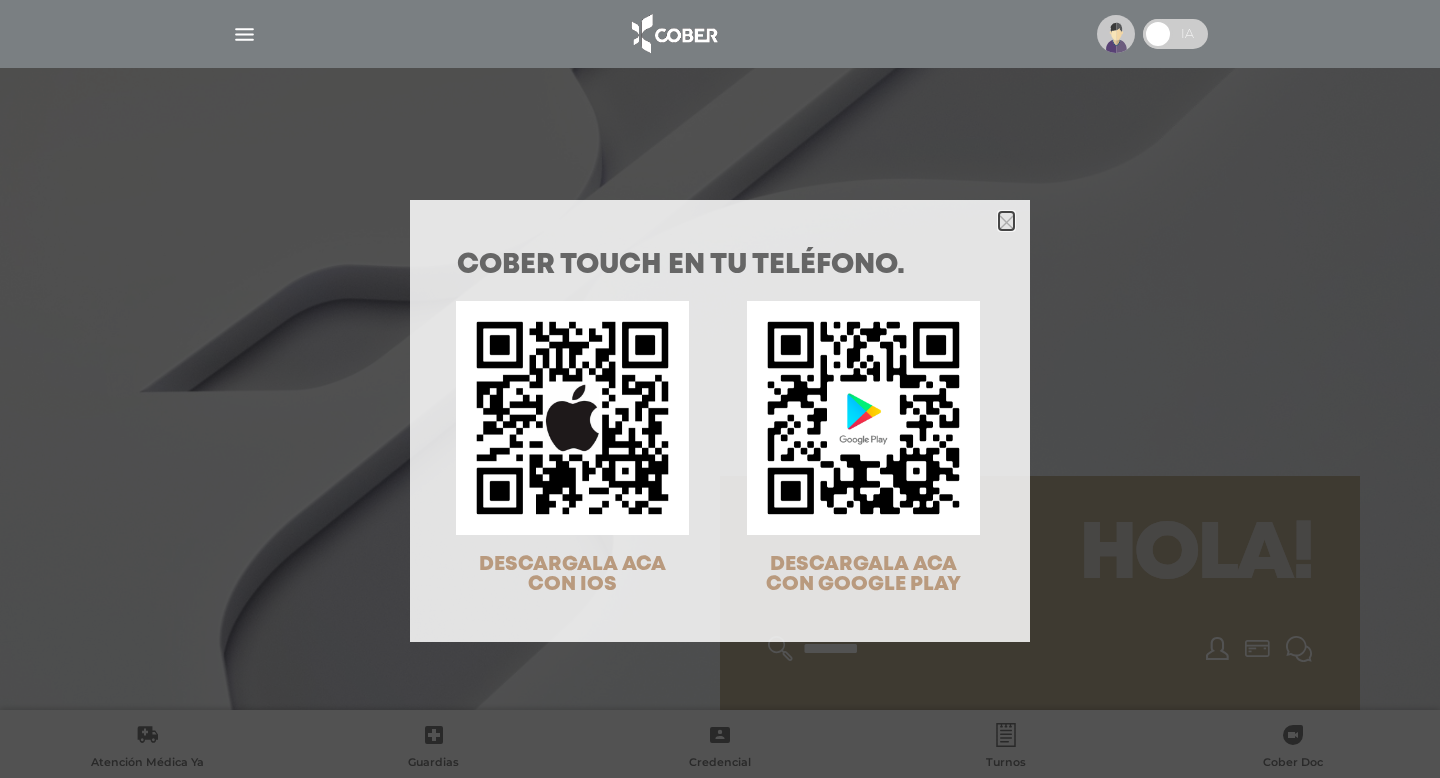 click 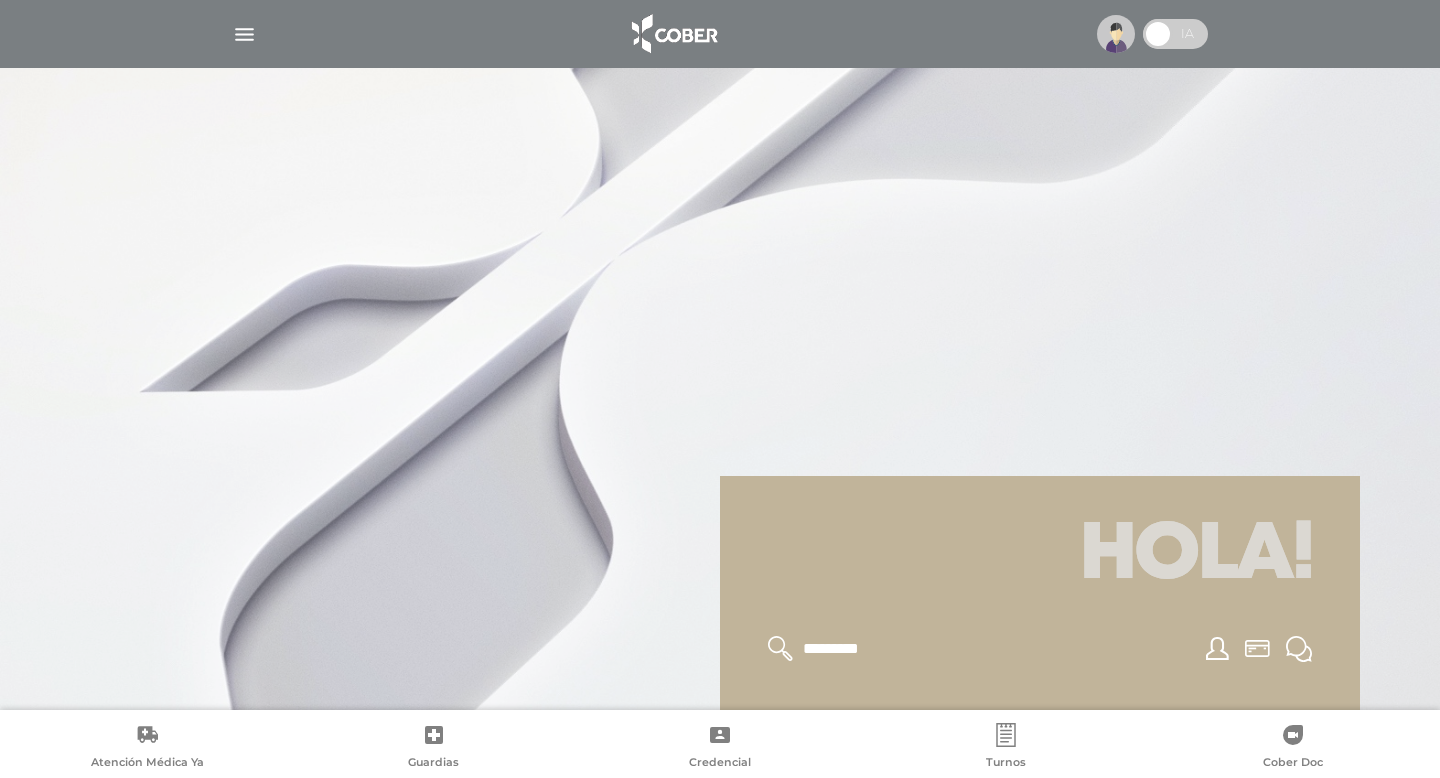 scroll, scrollTop: 253, scrollLeft: 0, axis: vertical 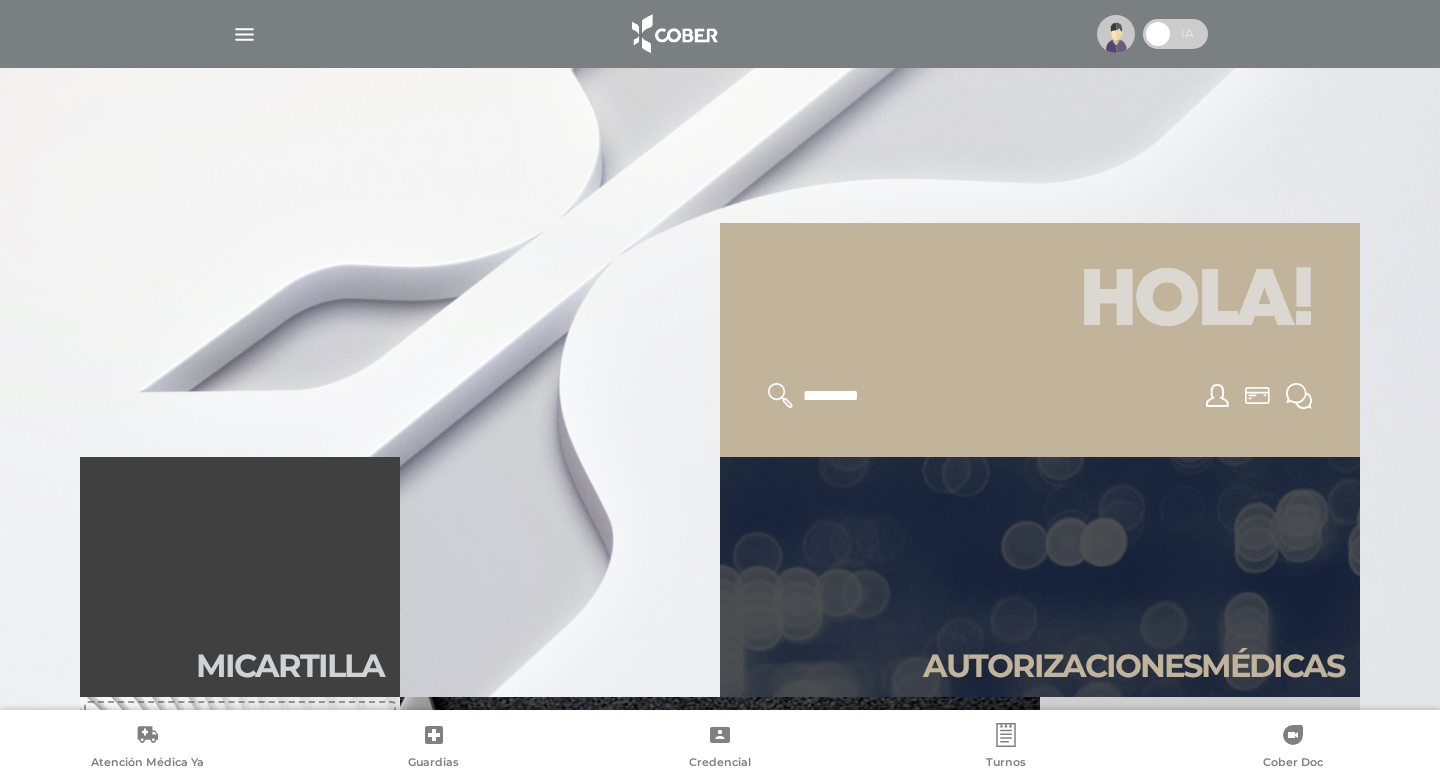 click 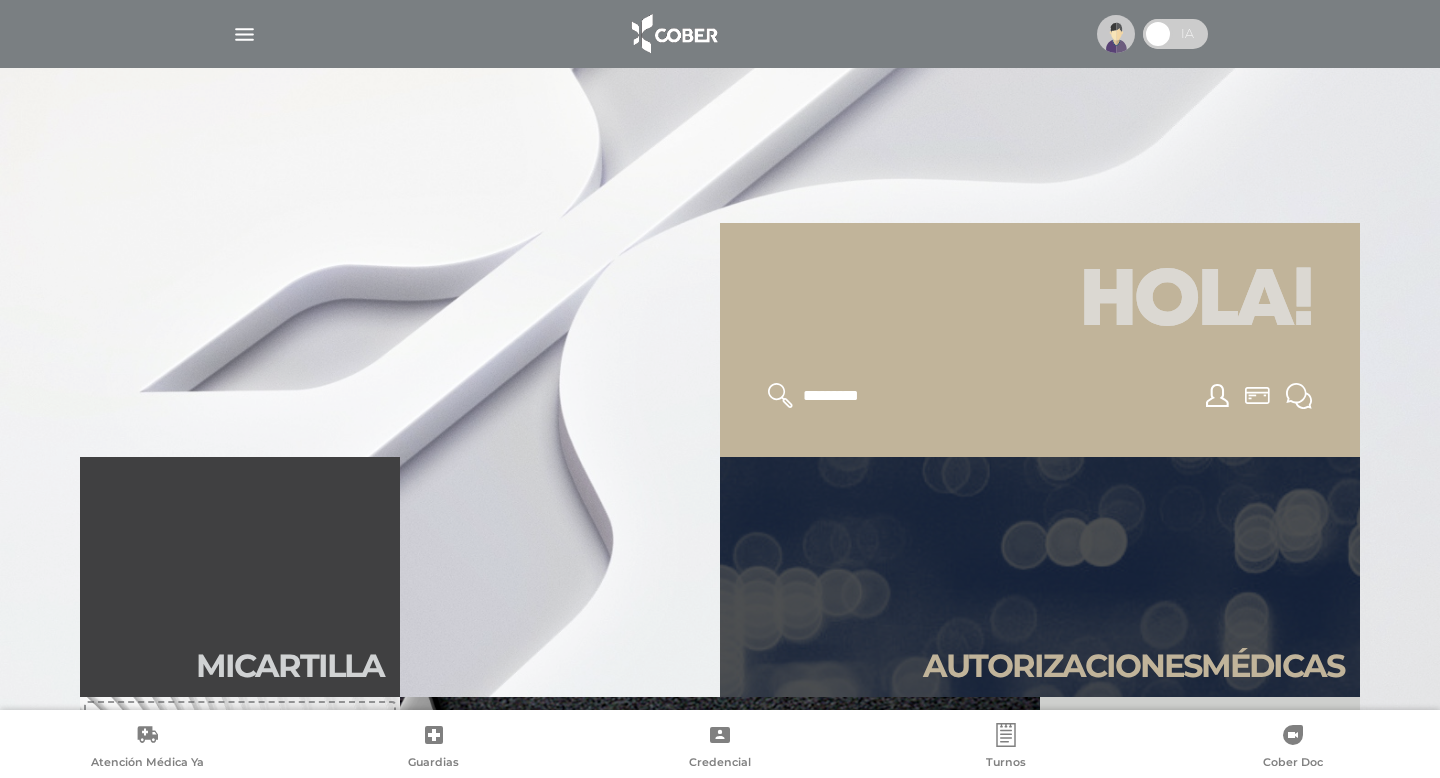 click at bounding box center [1040, 396] 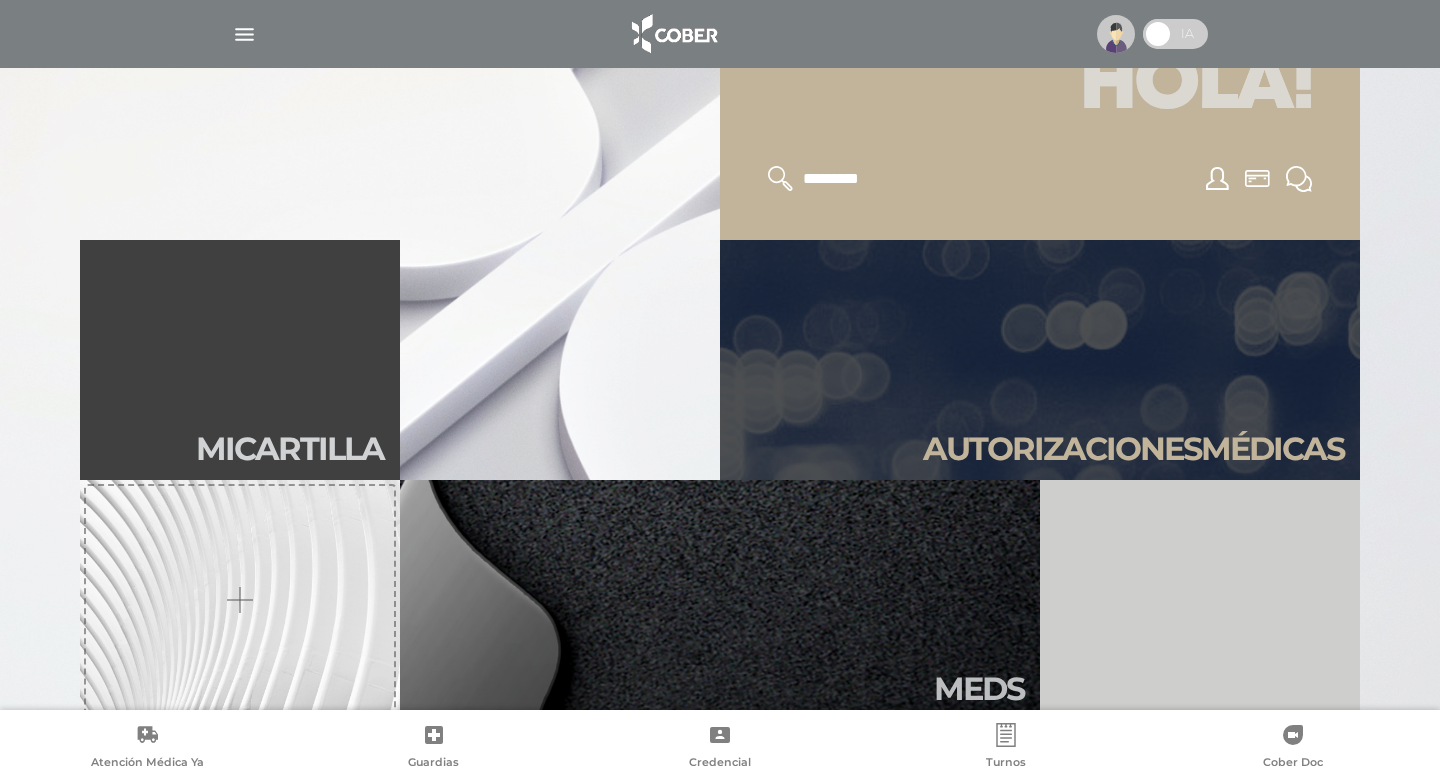 scroll, scrollTop: 668, scrollLeft: 0, axis: vertical 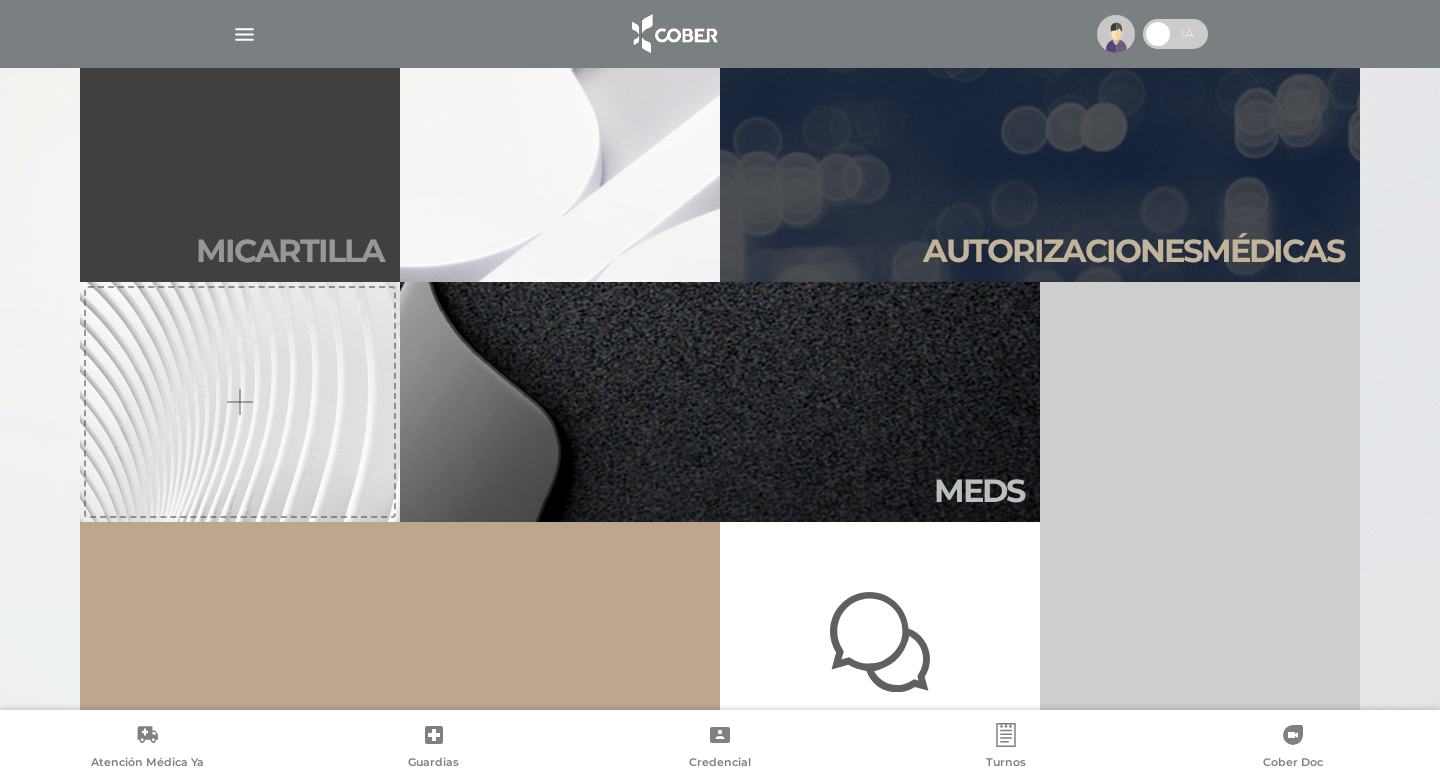 click on "Mi  car tilla" at bounding box center (240, 162) 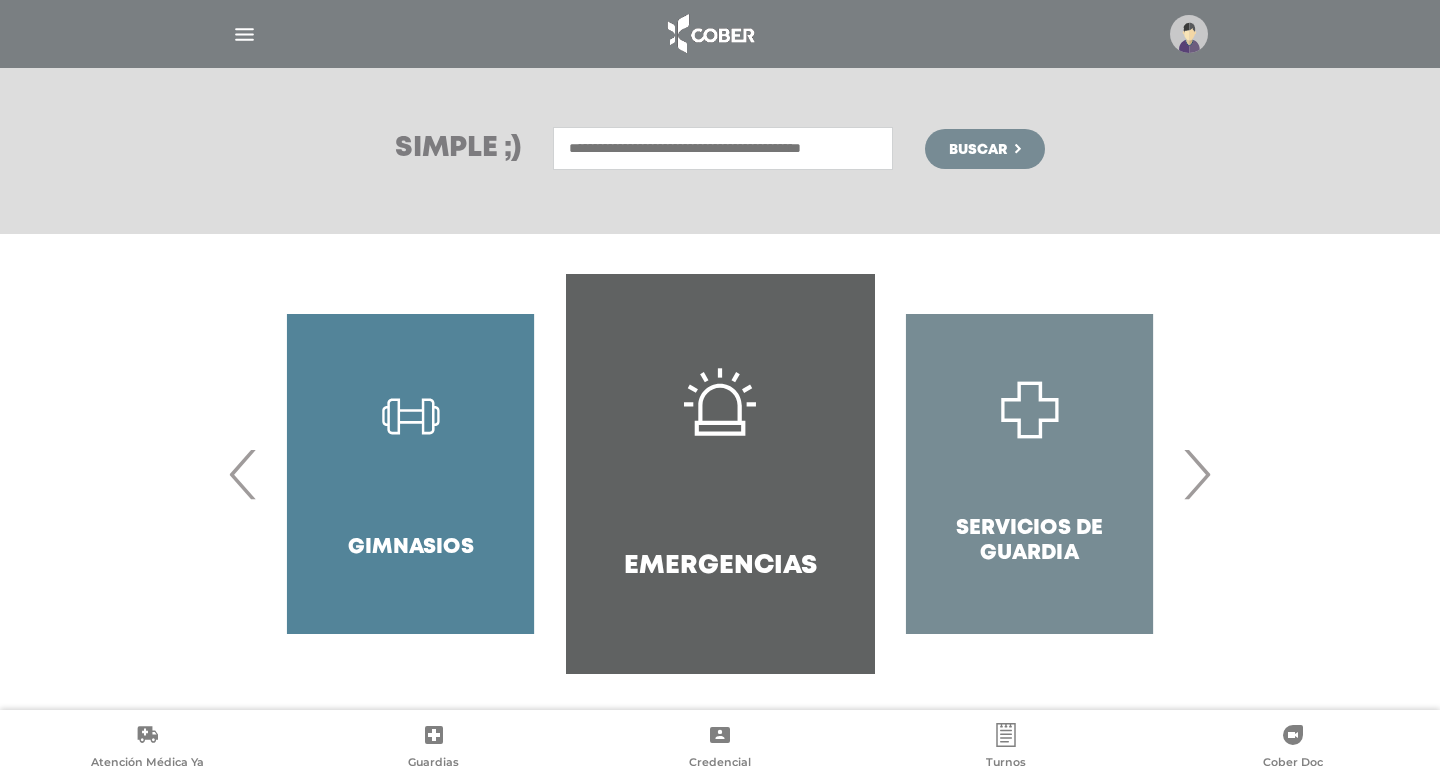 scroll, scrollTop: 249, scrollLeft: 0, axis: vertical 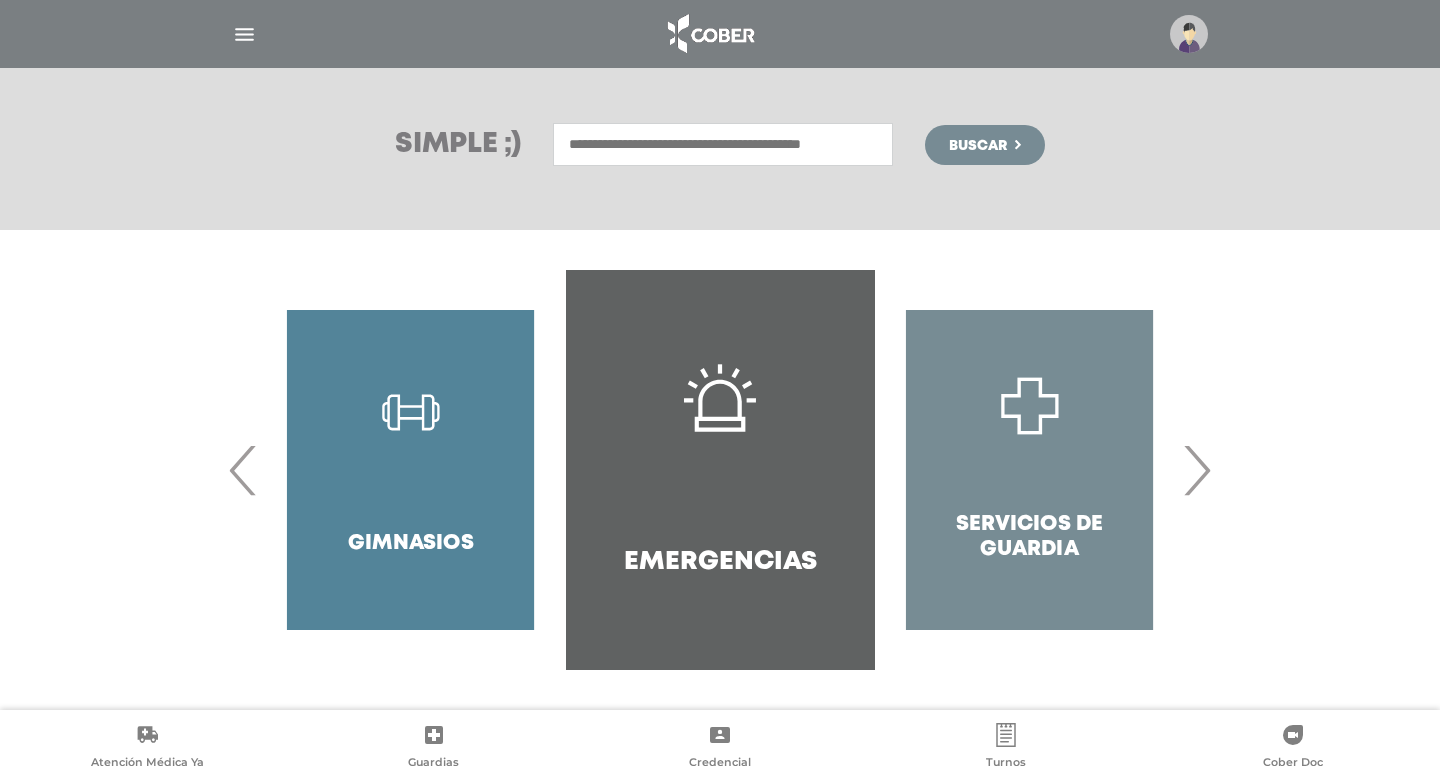 click on "Servicios de Guardia" at bounding box center (1029, 470) 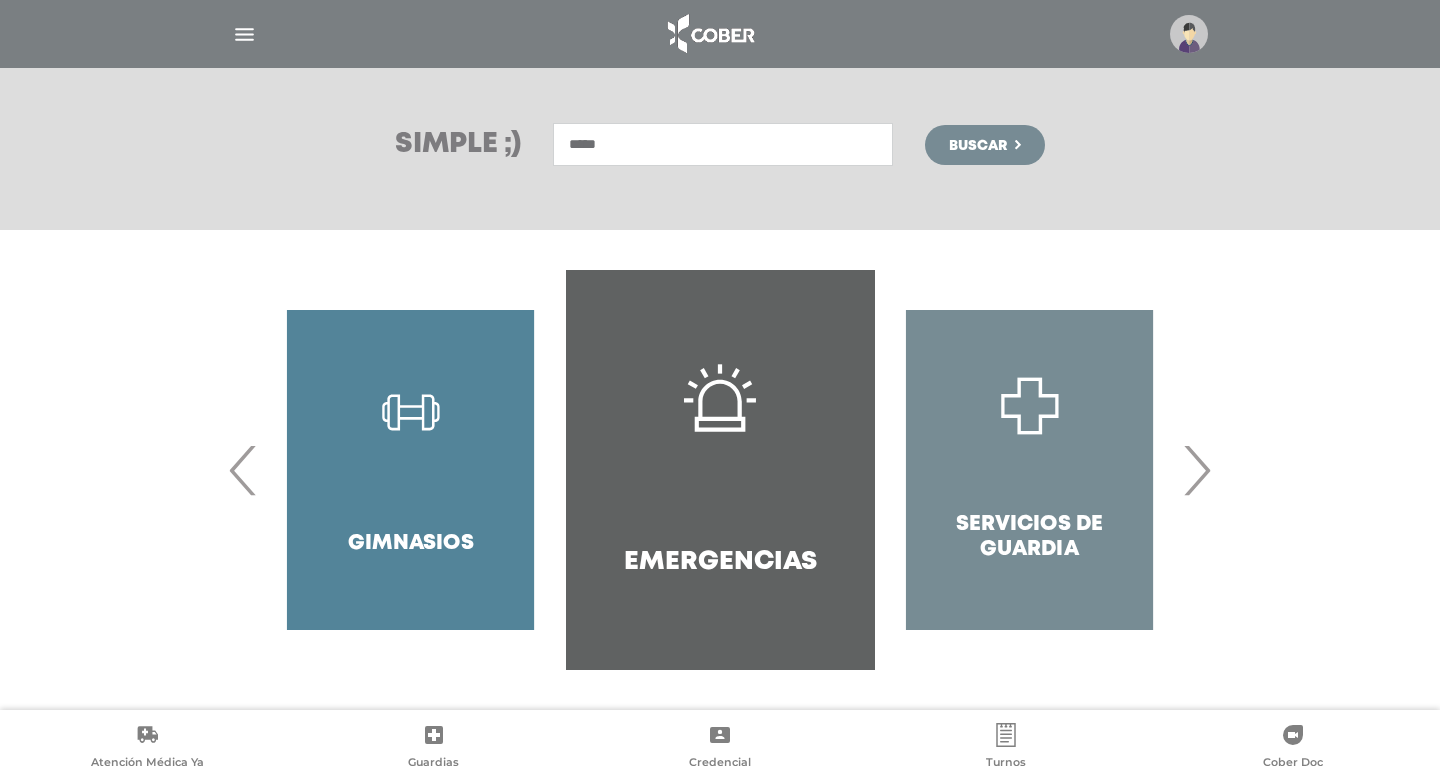 type on "*****" 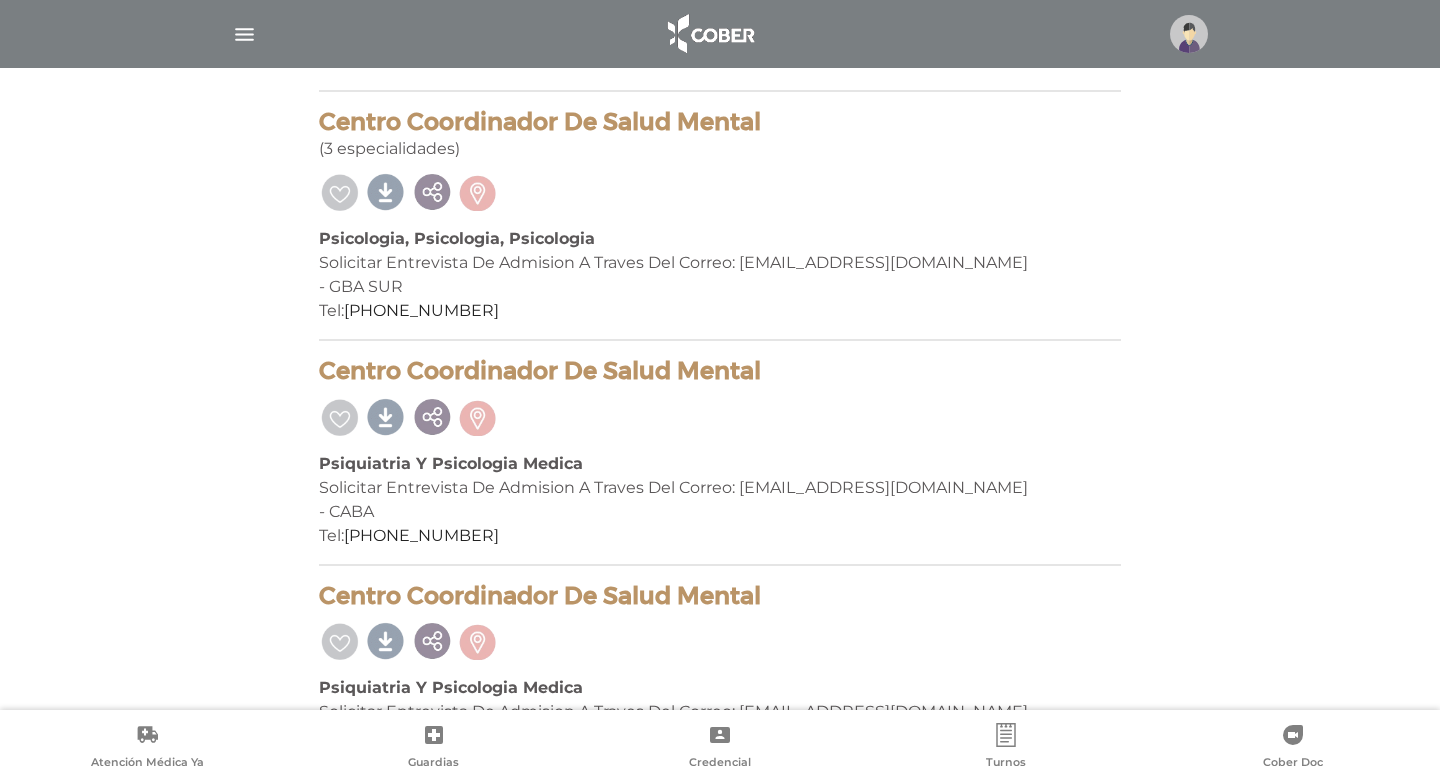 scroll, scrollTop: 386, scrollLeft: 0, axis: vertical 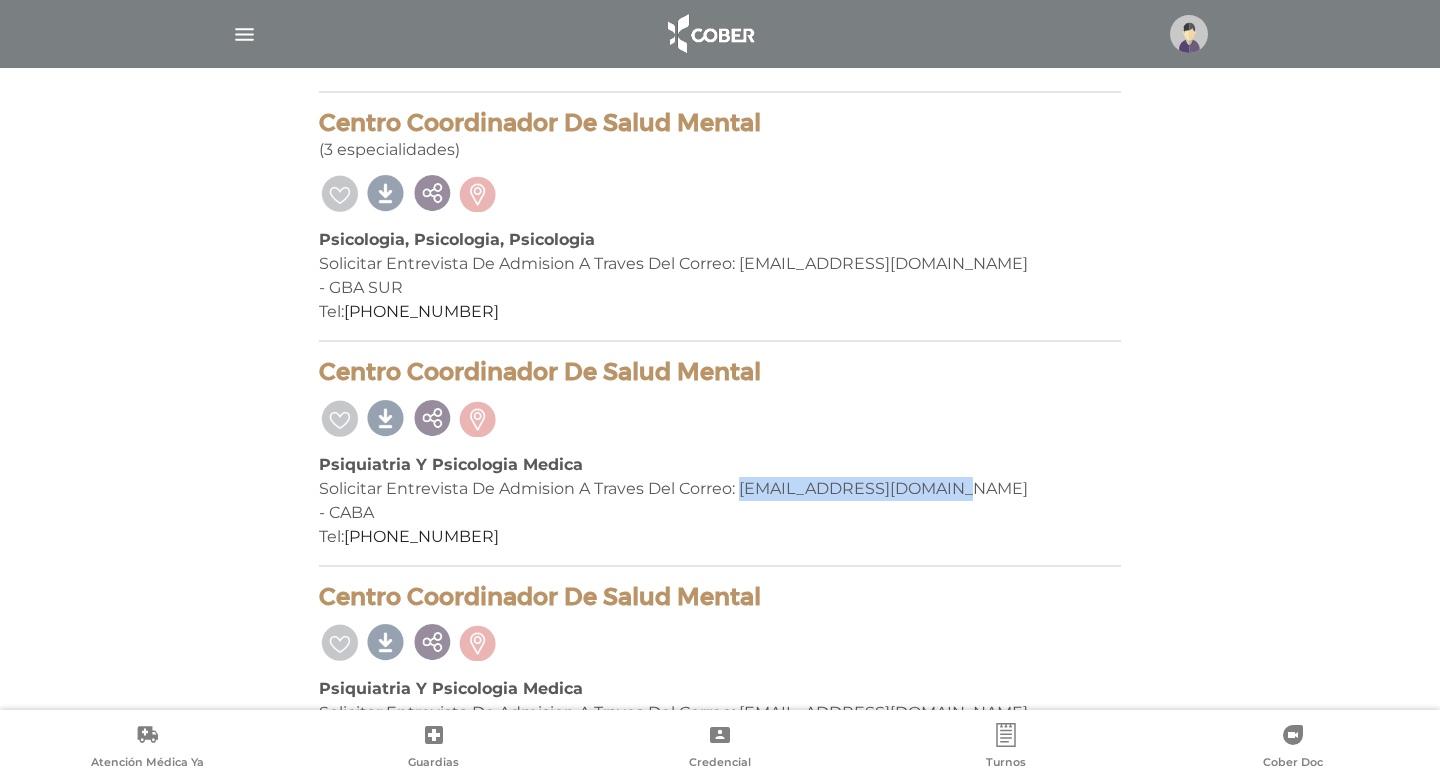 drag, startPoint x: 743, startPoint y: 488, endPoint x: 969, endPoint y: 486, distance: 226.00885 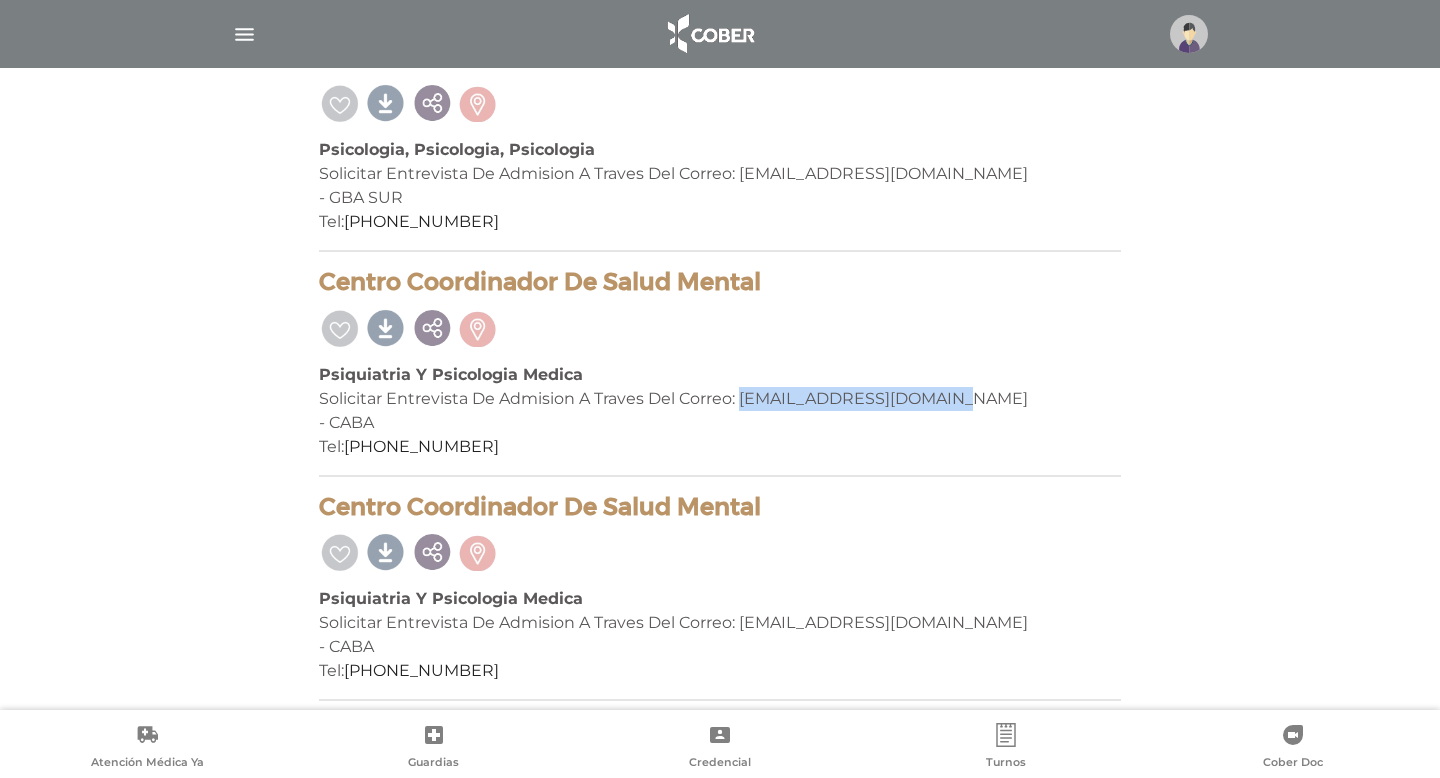 scroll, scrollTop: 483, scrollLeft: 0, axis: vertical 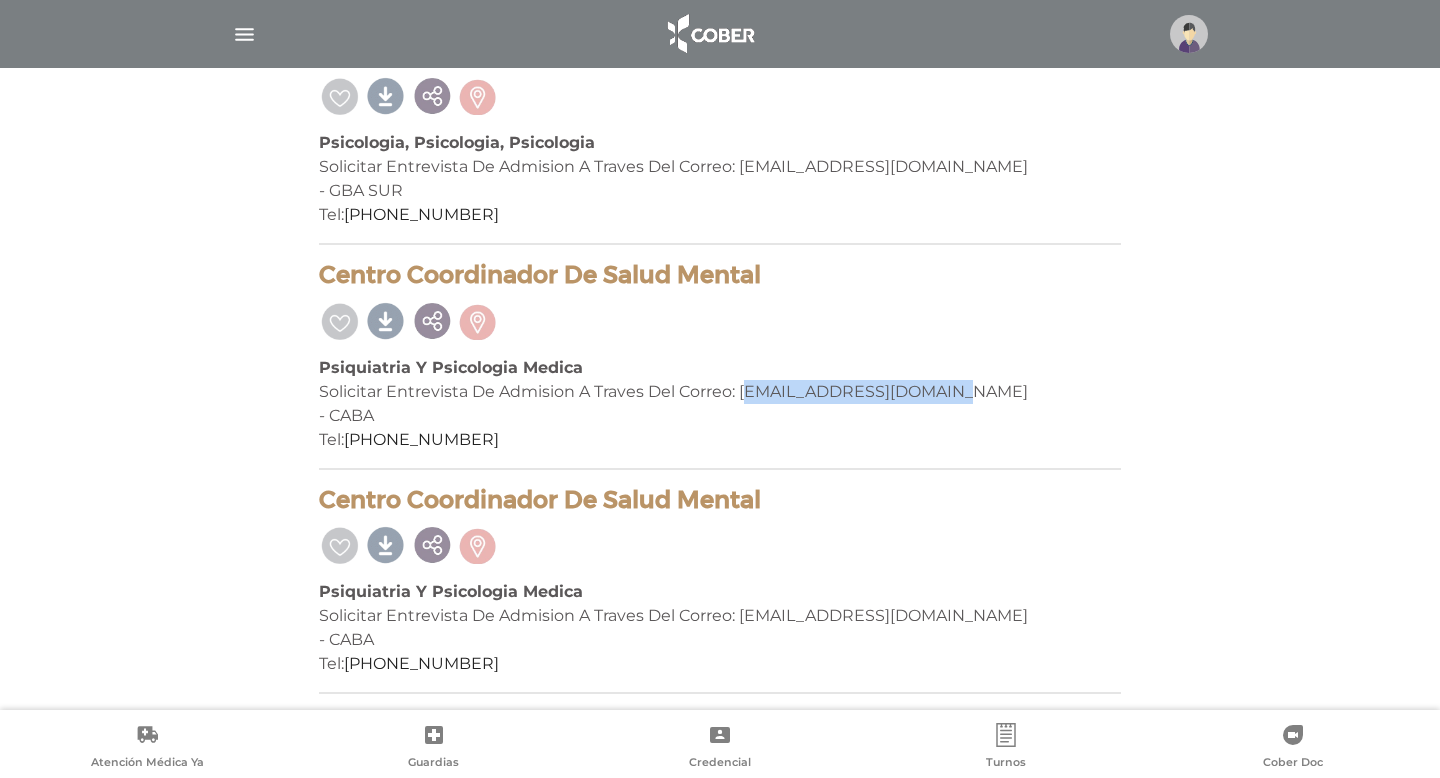 drag, startPoint x: 968, startPoint y: 397, endPoint x: 746, endPoint y: 391, distance: 222.08107 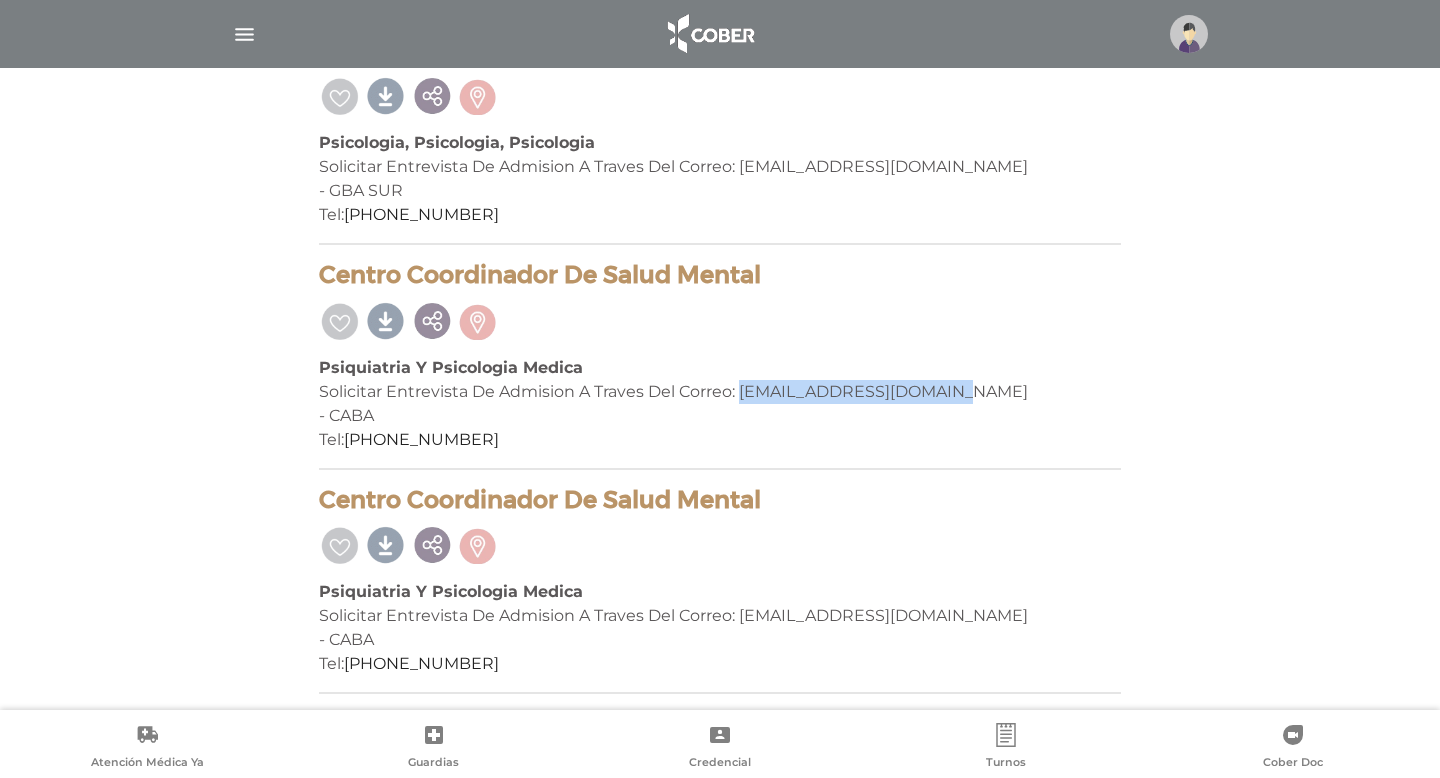 drag, startPoint x: 743, startPoint y: 389, endPoint x: 997, endPoint y: 395, distance: 254.07086 